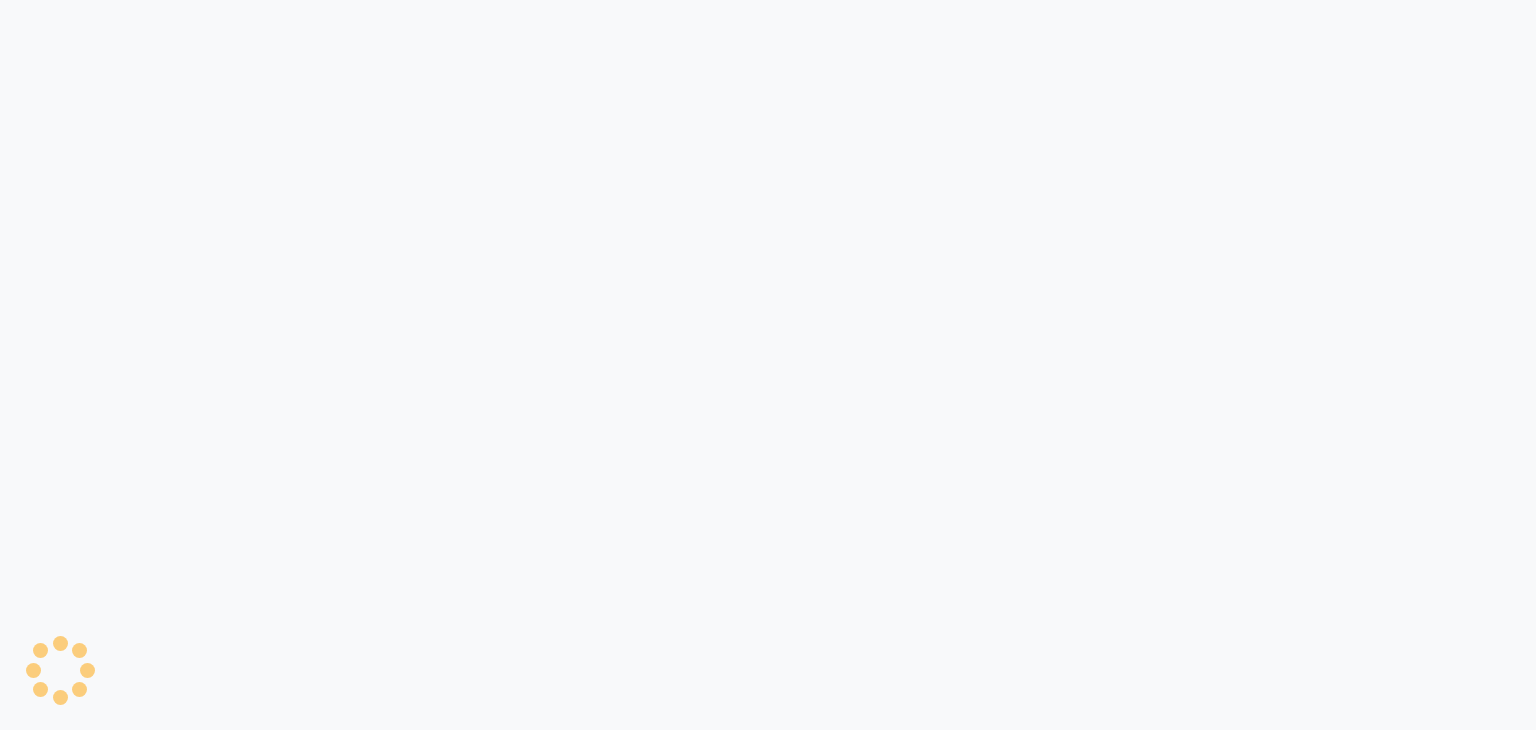 scroll, scrollTop: 0, scrollLeft: 0, axis: both 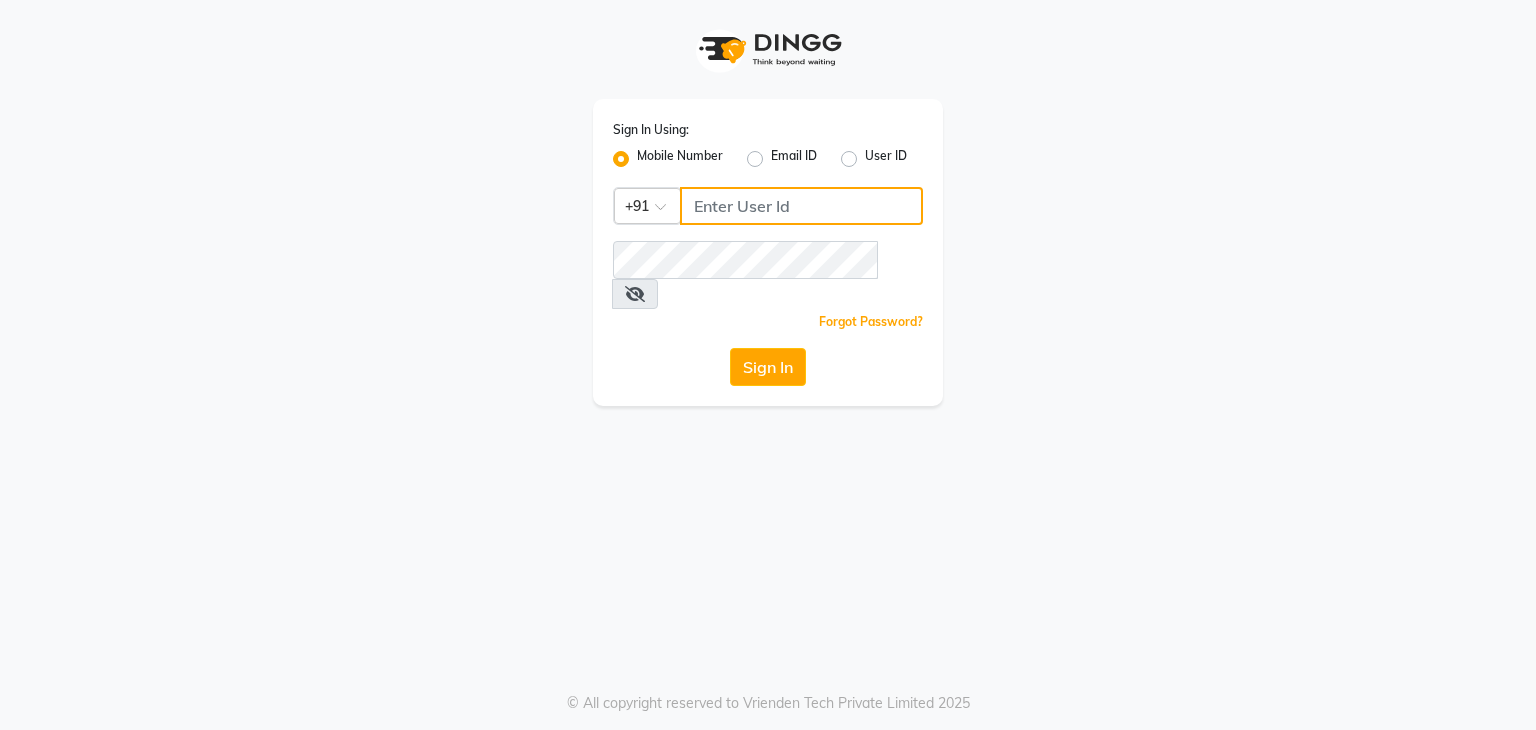click 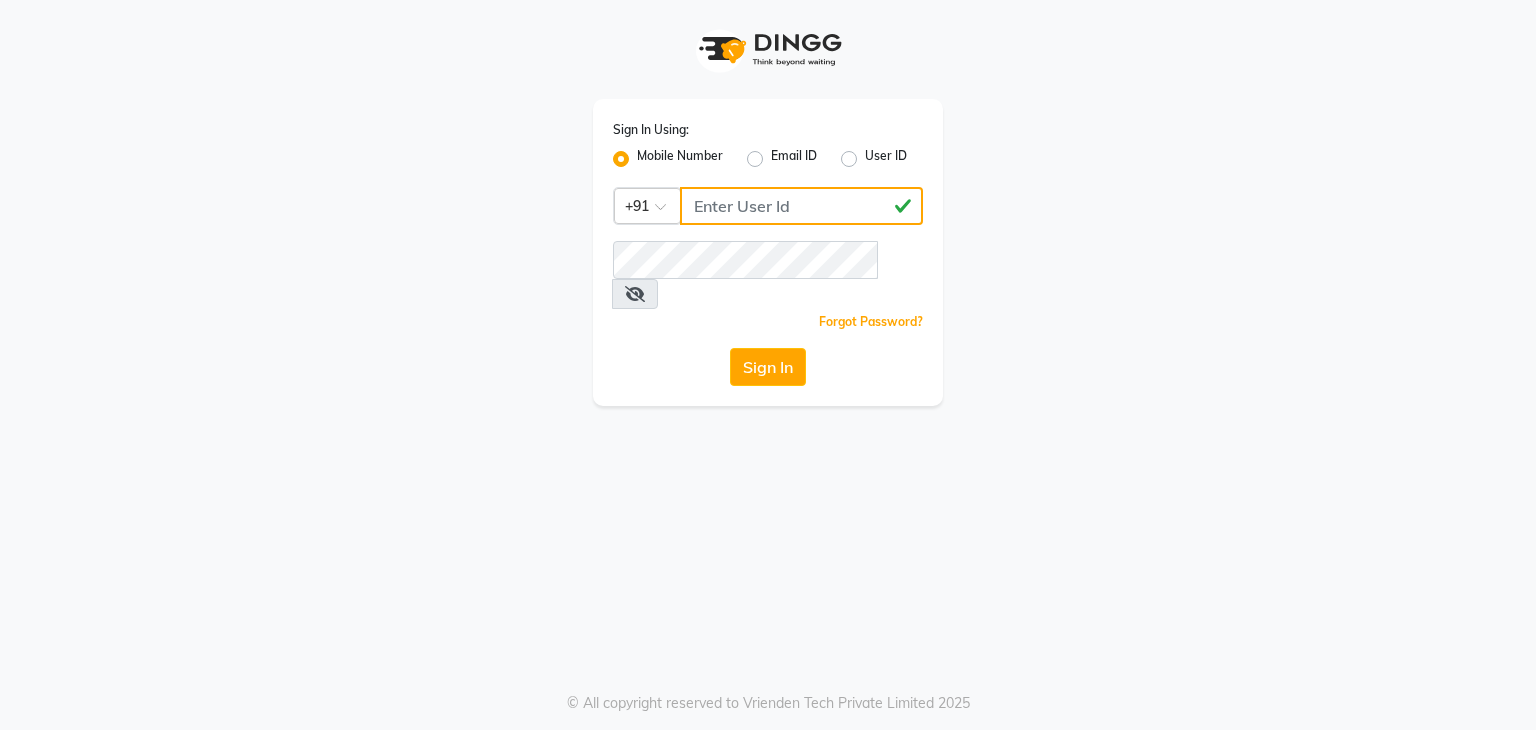 type on "[PHONE]" 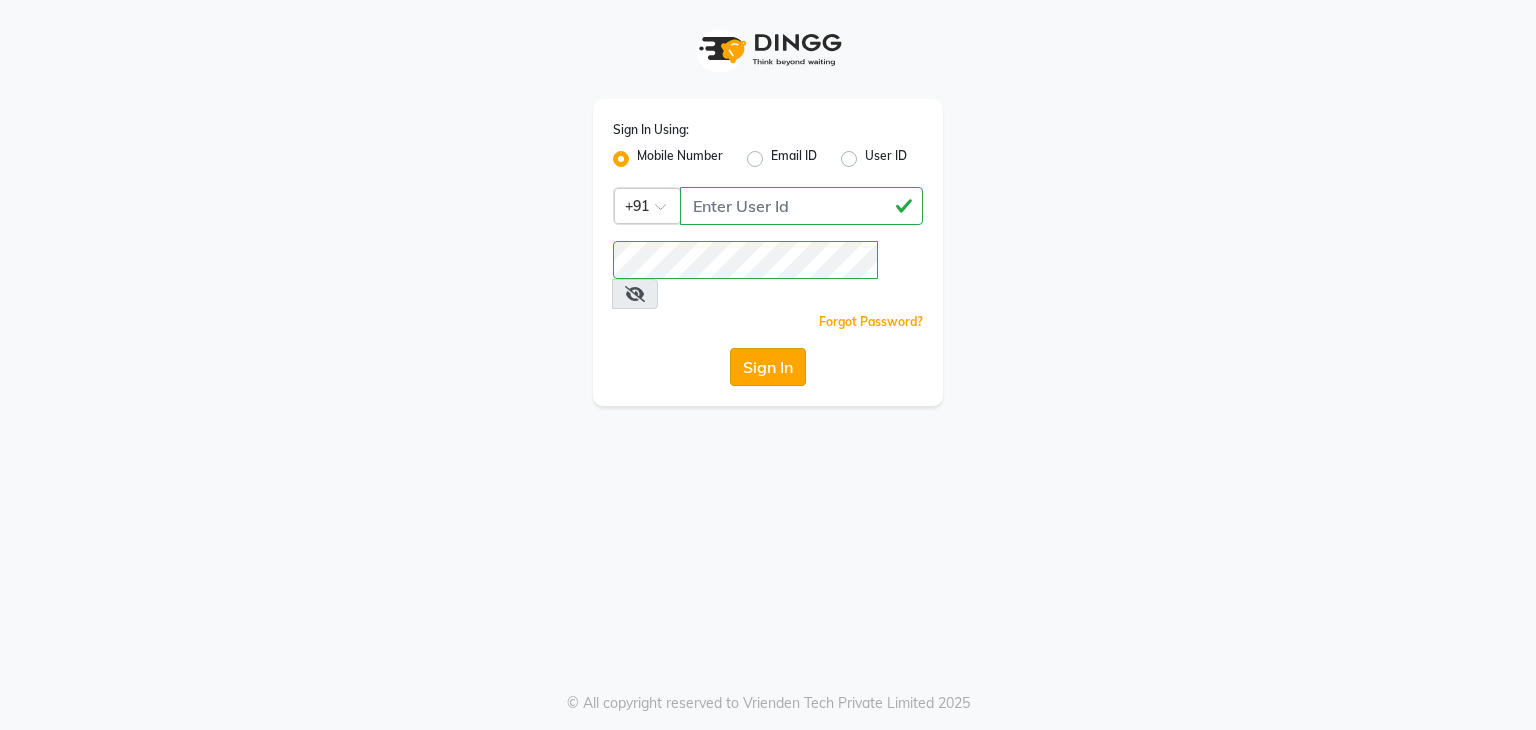 click on "Sign In" 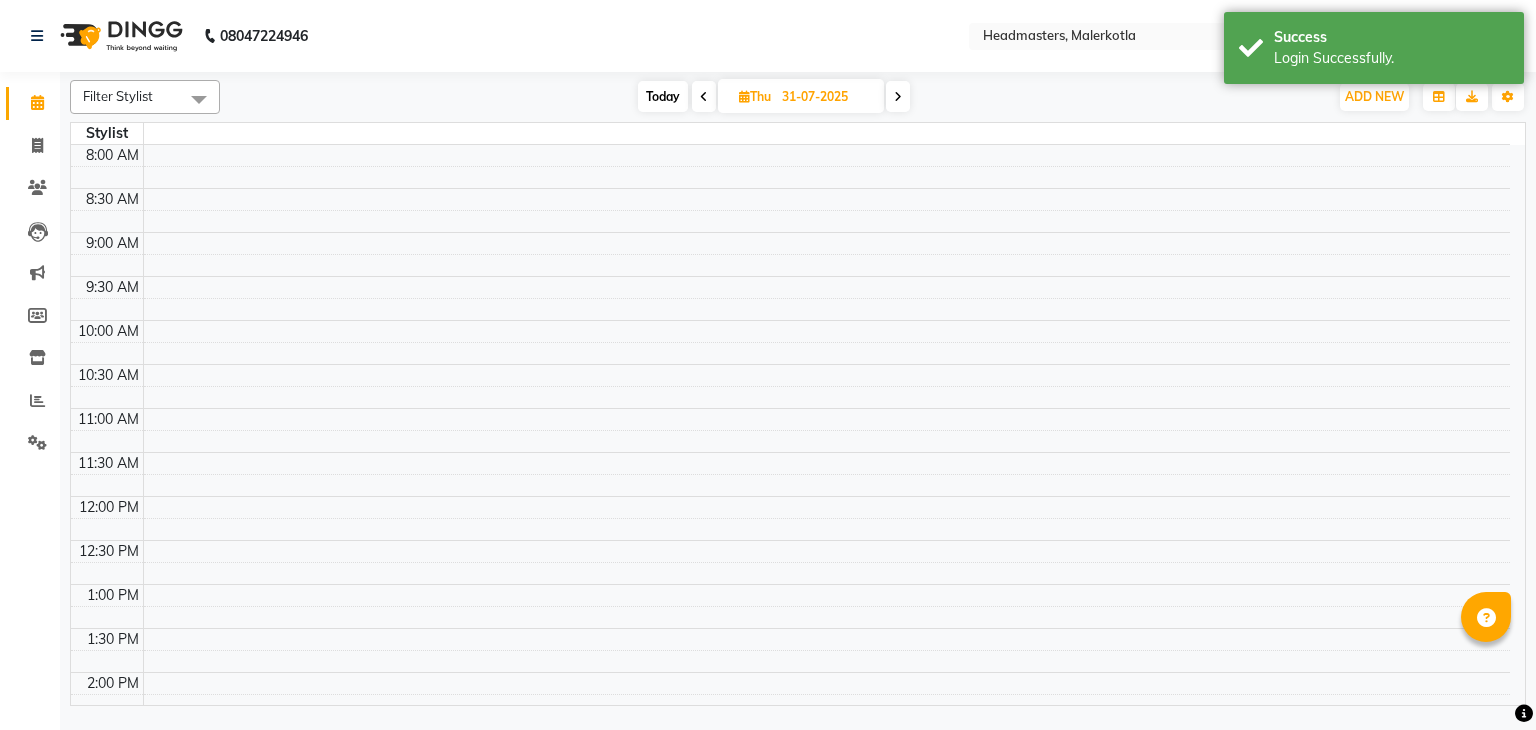 select on "en" 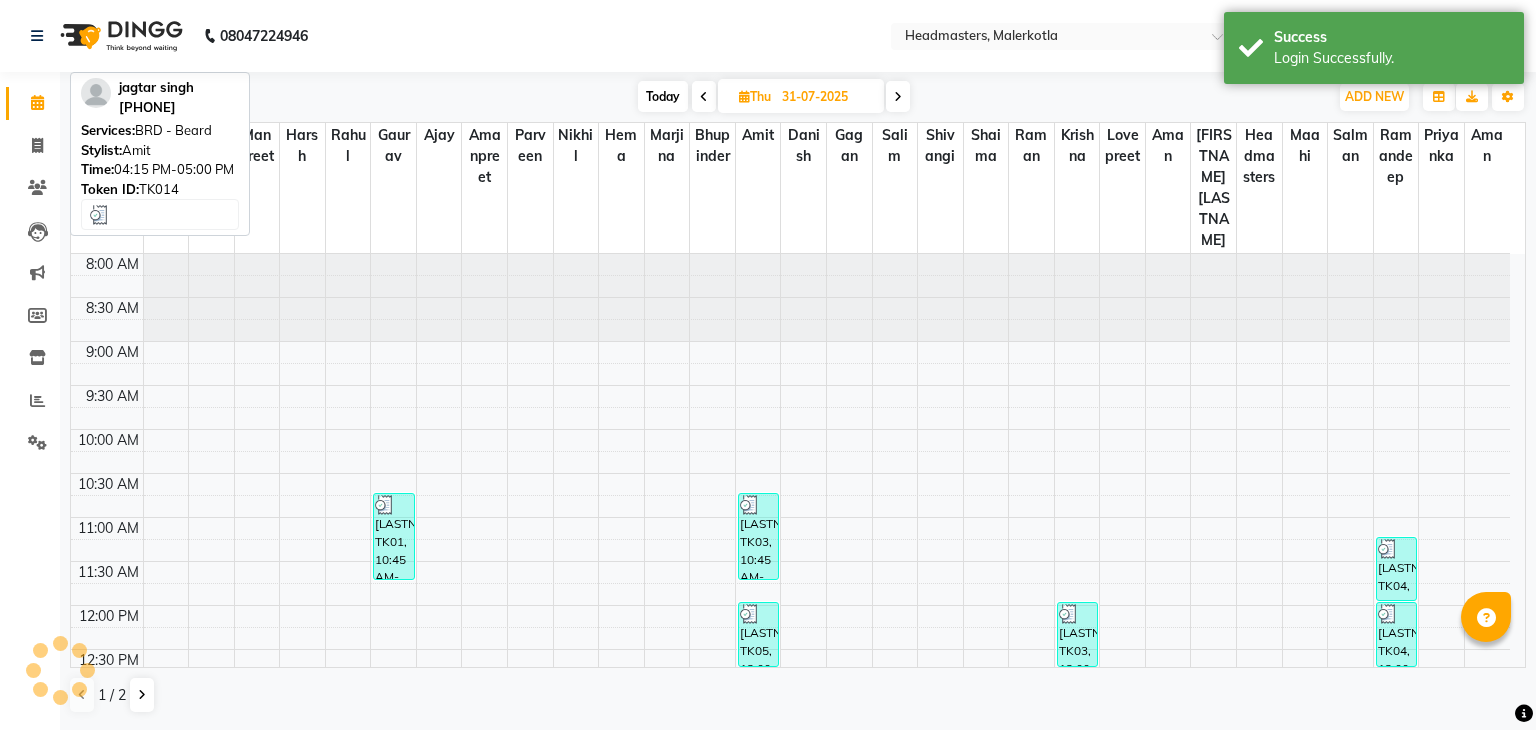 scroll, scrollTop: 611, scrollLeft: 0, axis: vertical 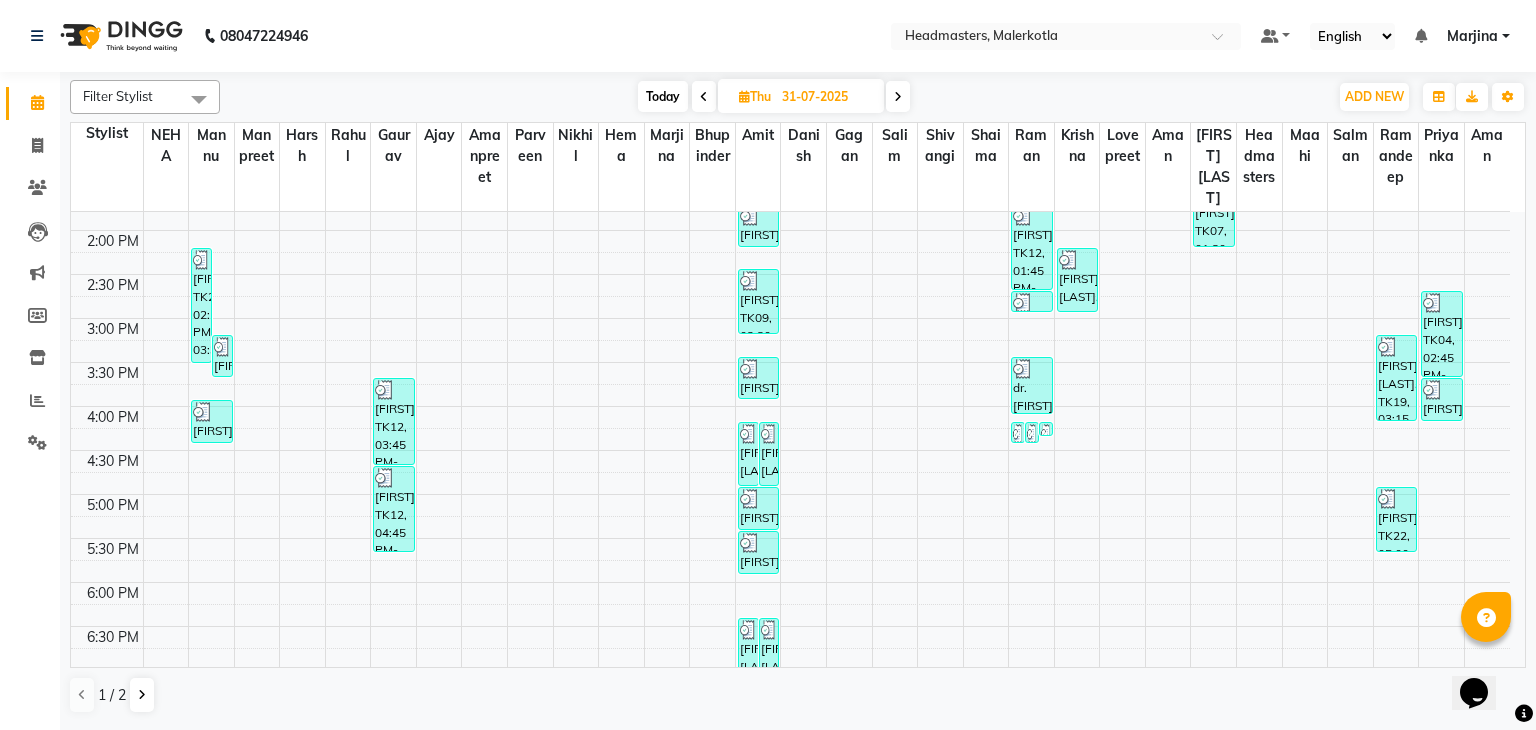 click at bounding box center (898, 96) 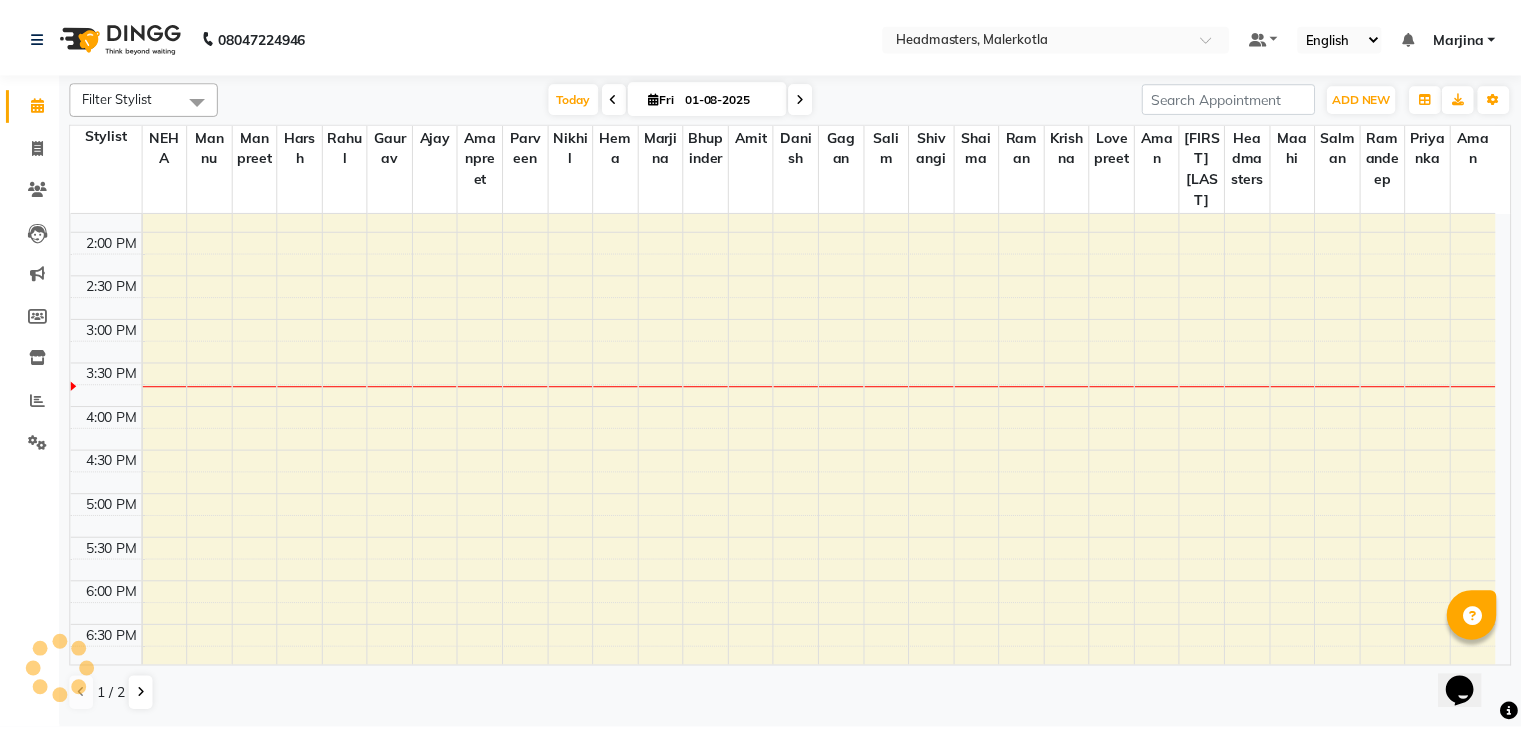 scroll, scrollTop: 611, scrollLeft: 0, axis: vertical 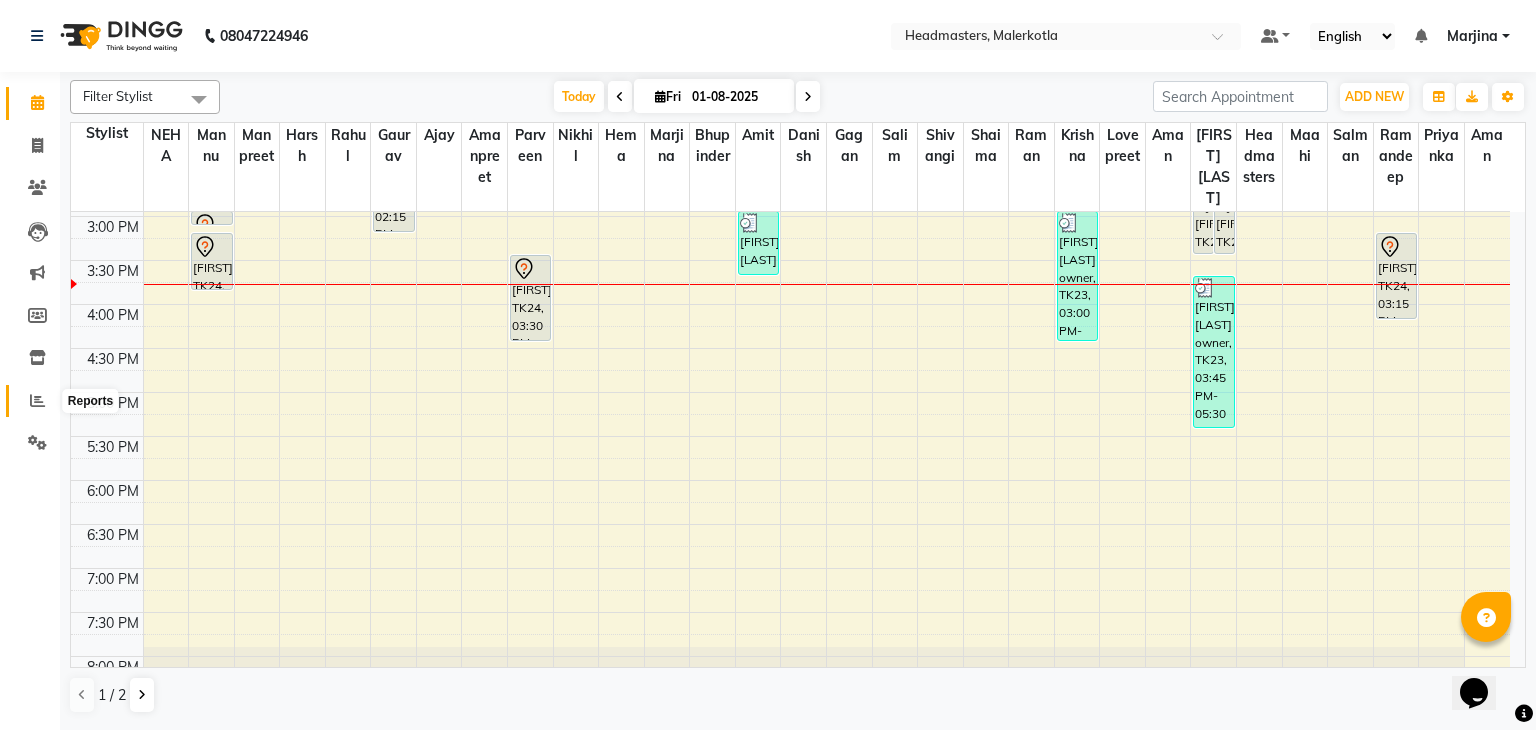 click 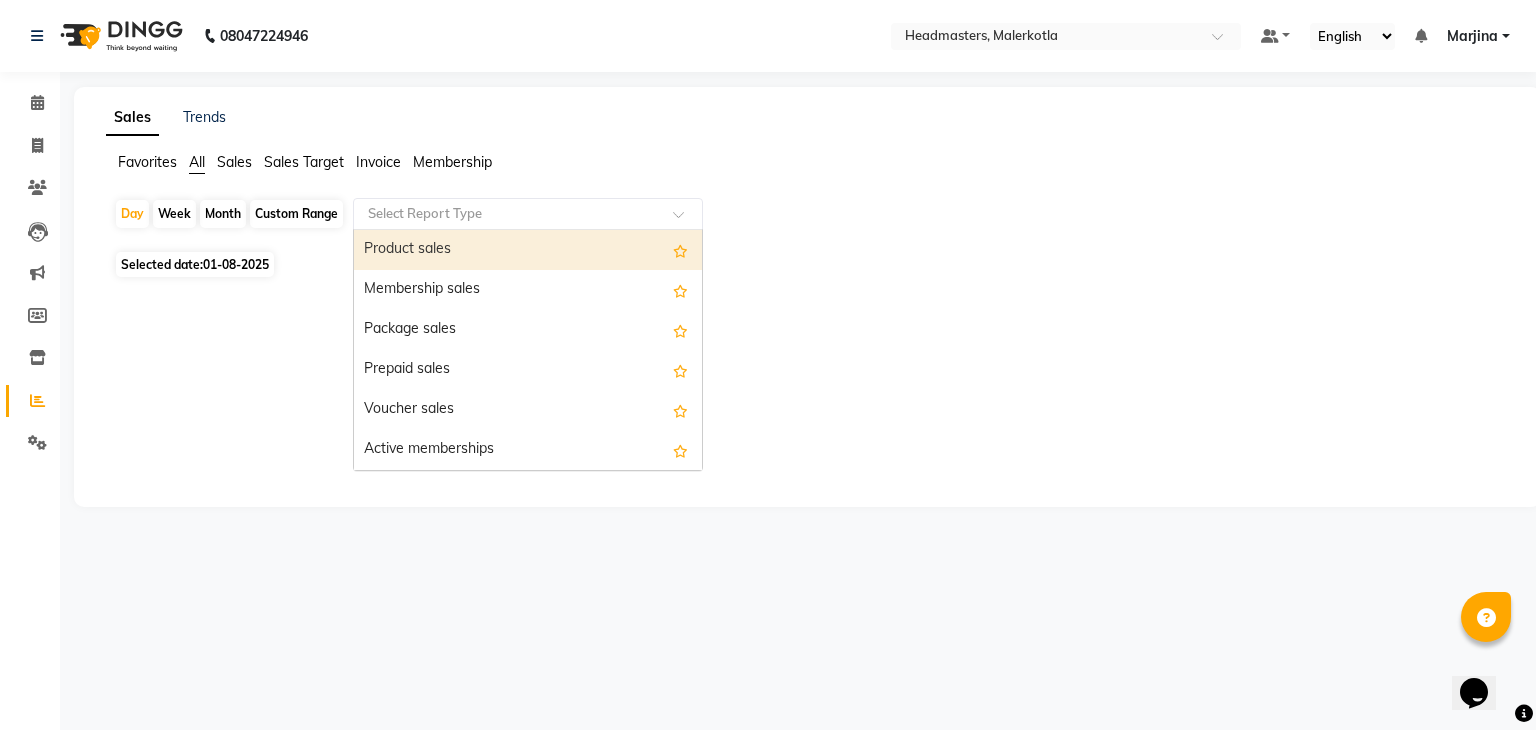 click 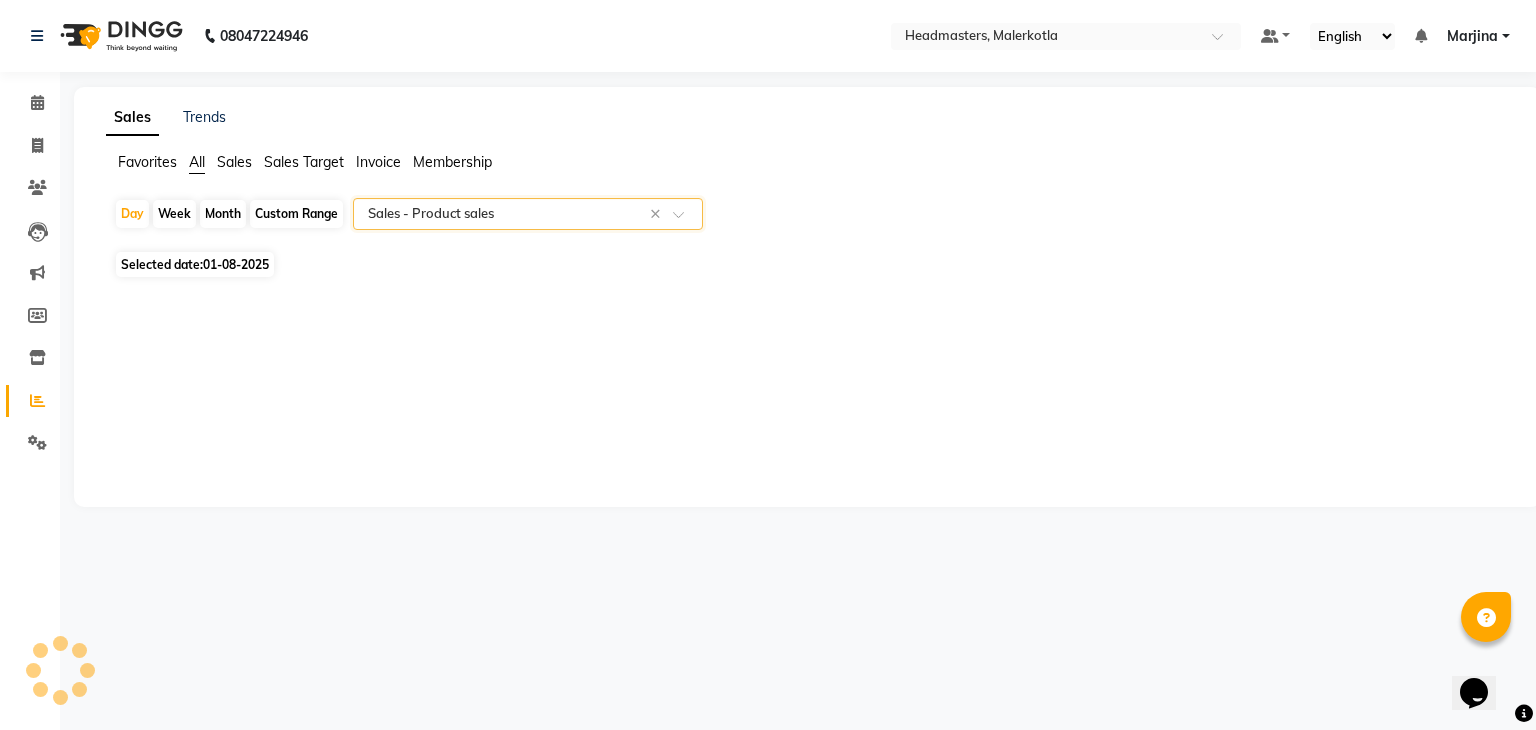 select on "csv" 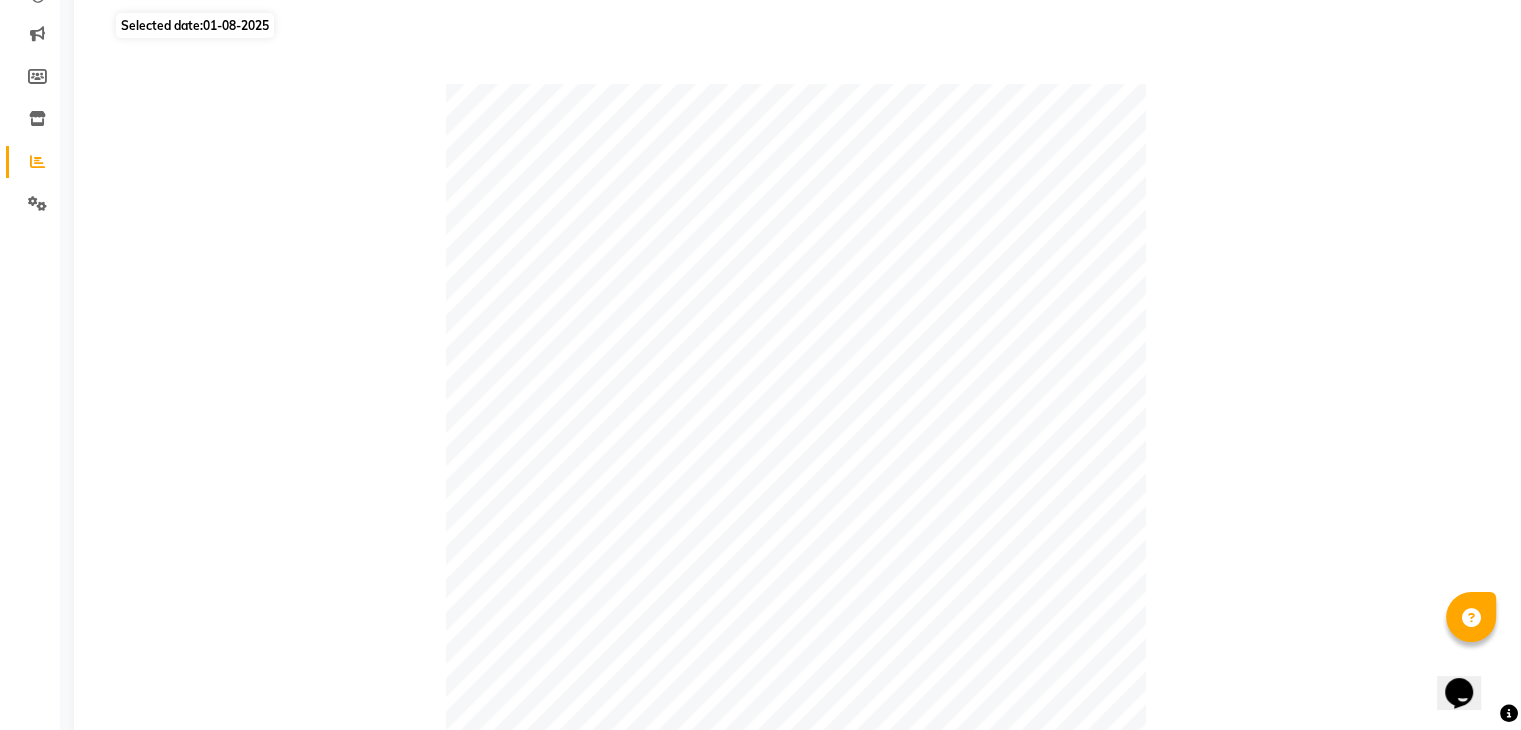 scroll, scrollTop: 221, scrollLeft: 0, axis: vertical 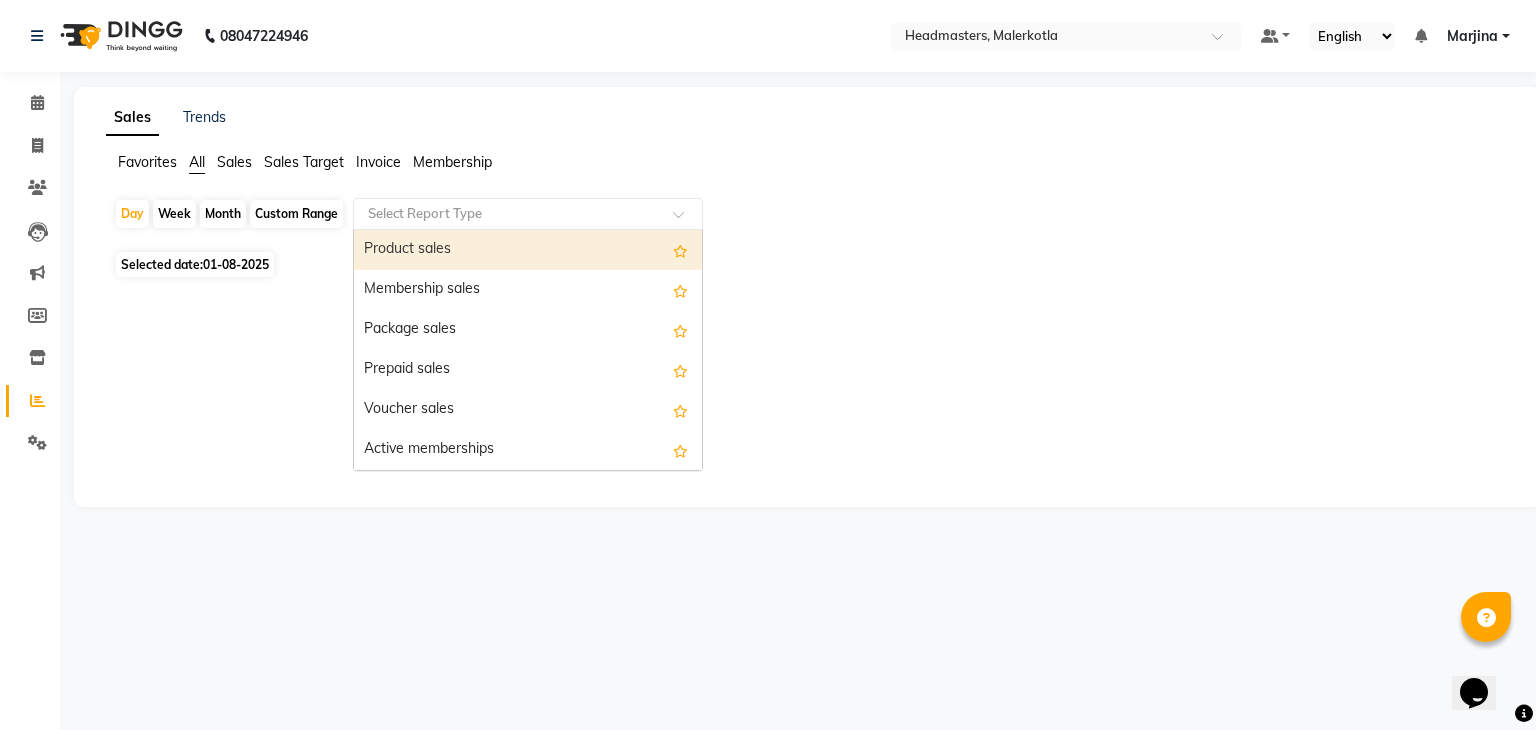 click 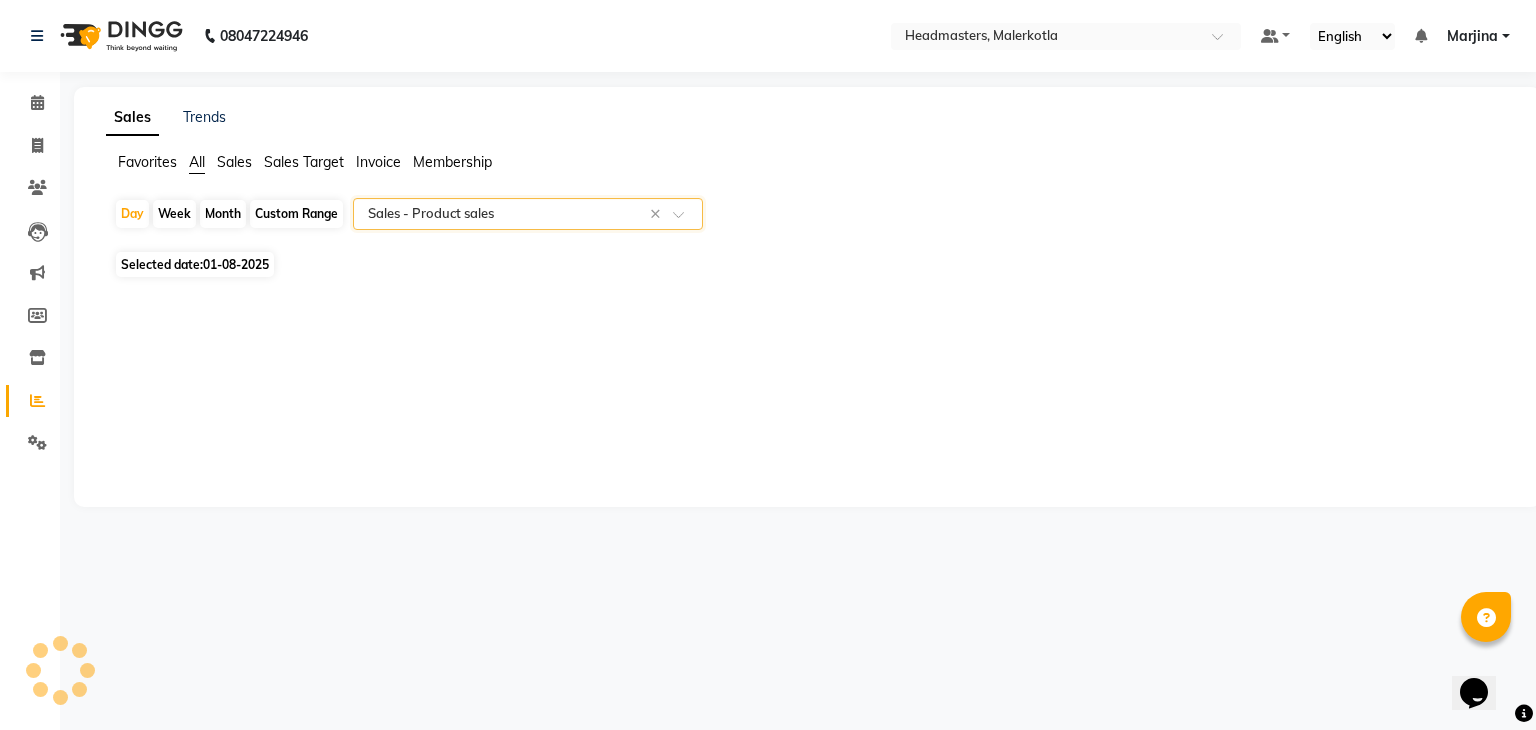 select on "csv" 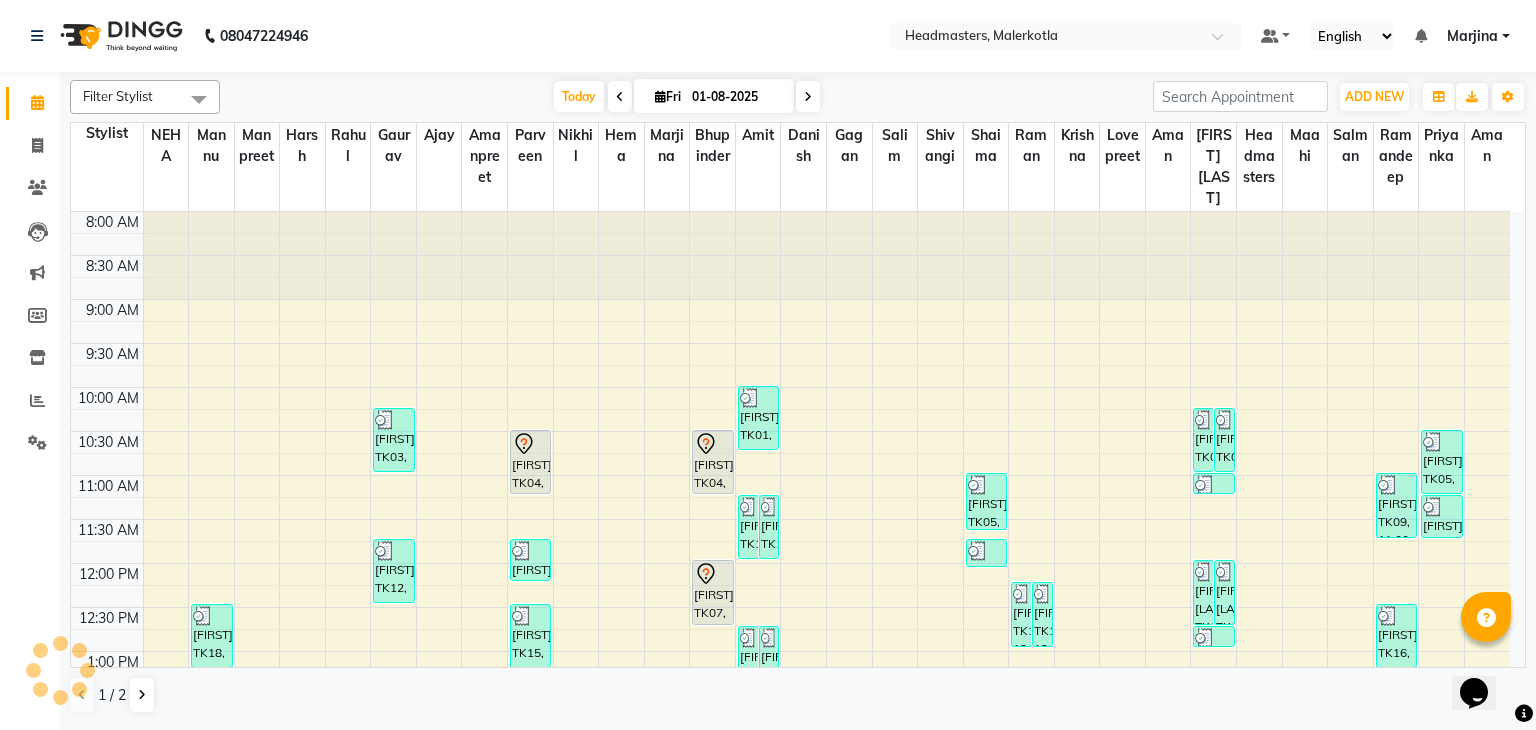 scroll, scrollTop: 0, scrollLeft: 0, axis: both 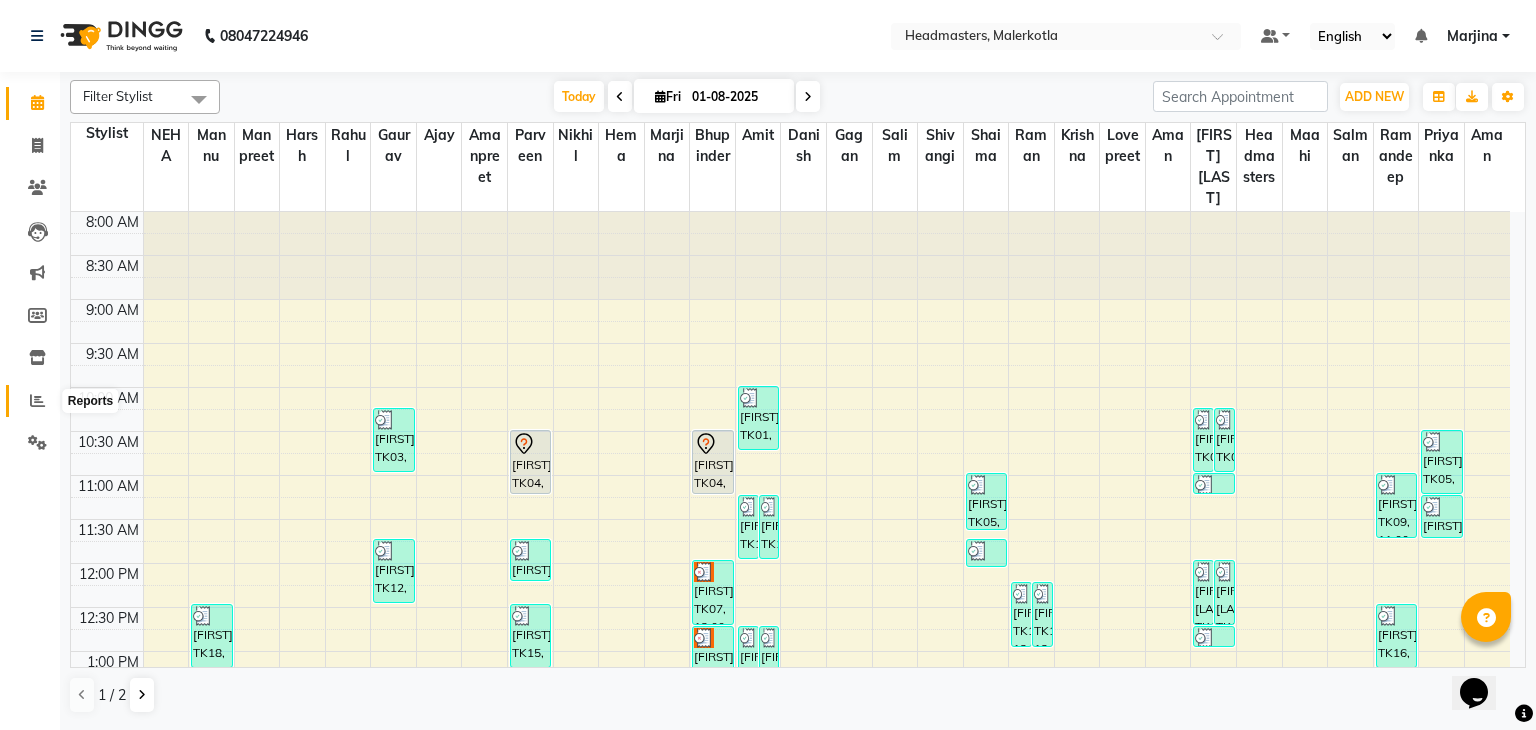 click 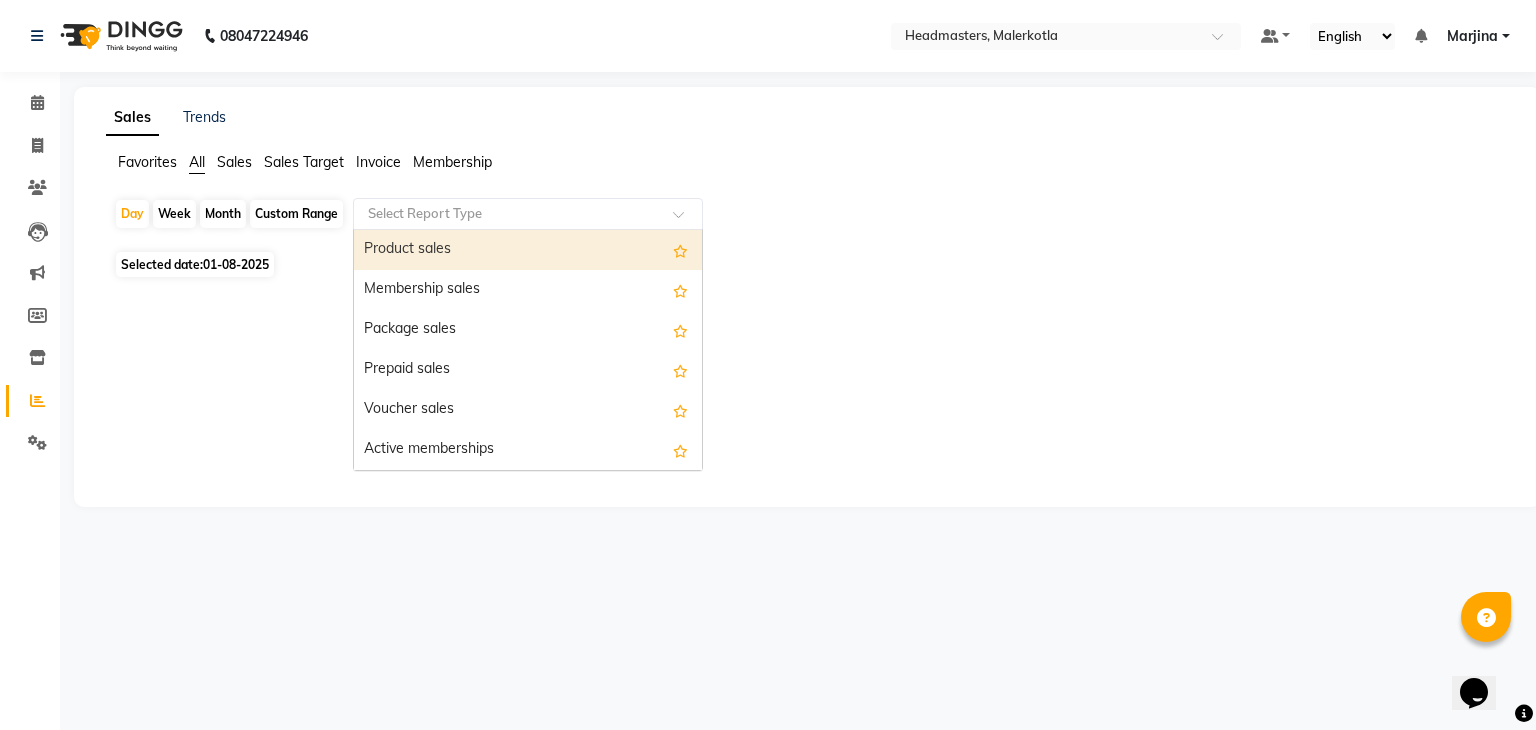 click 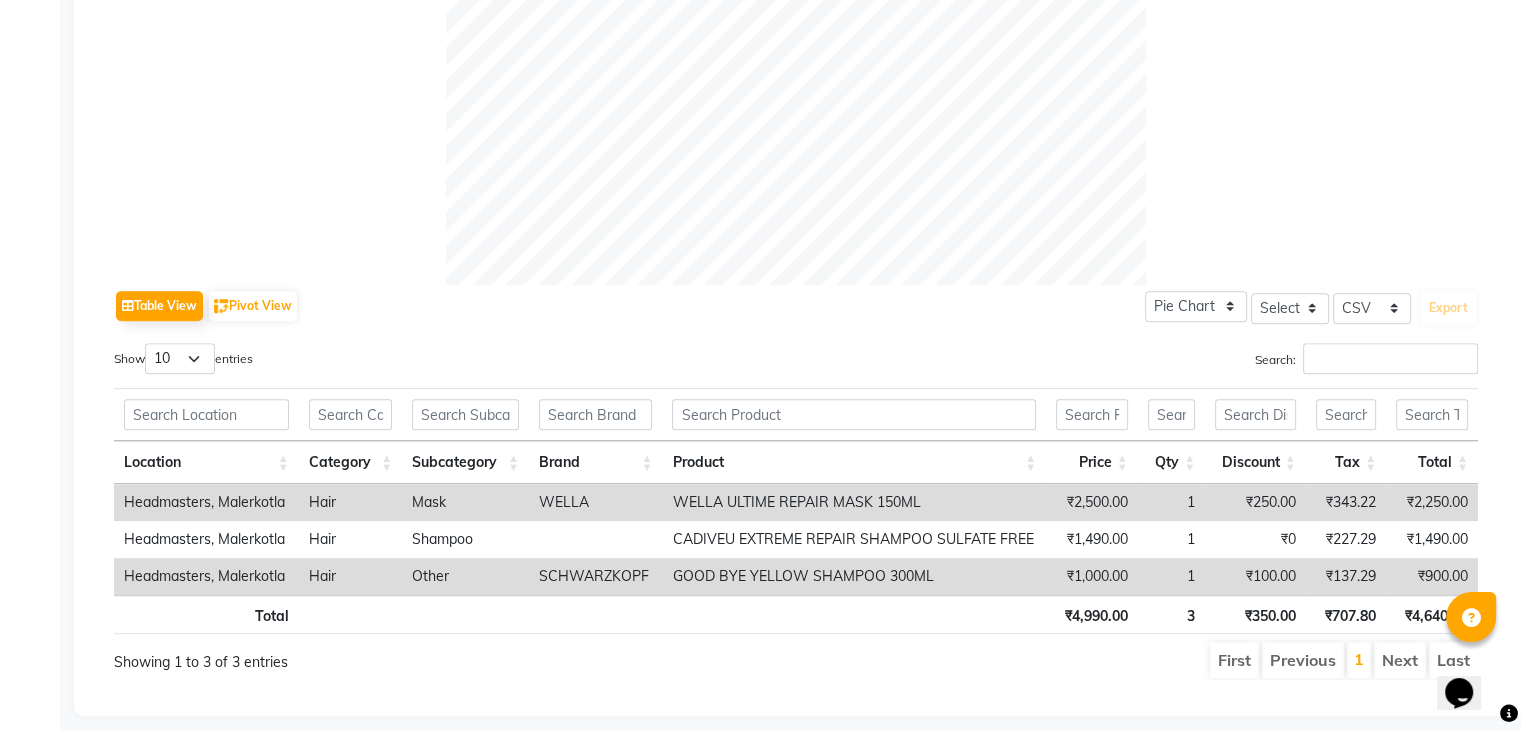 scroll, scrollTop: 768, scrollLeft: 0, axis: vertical 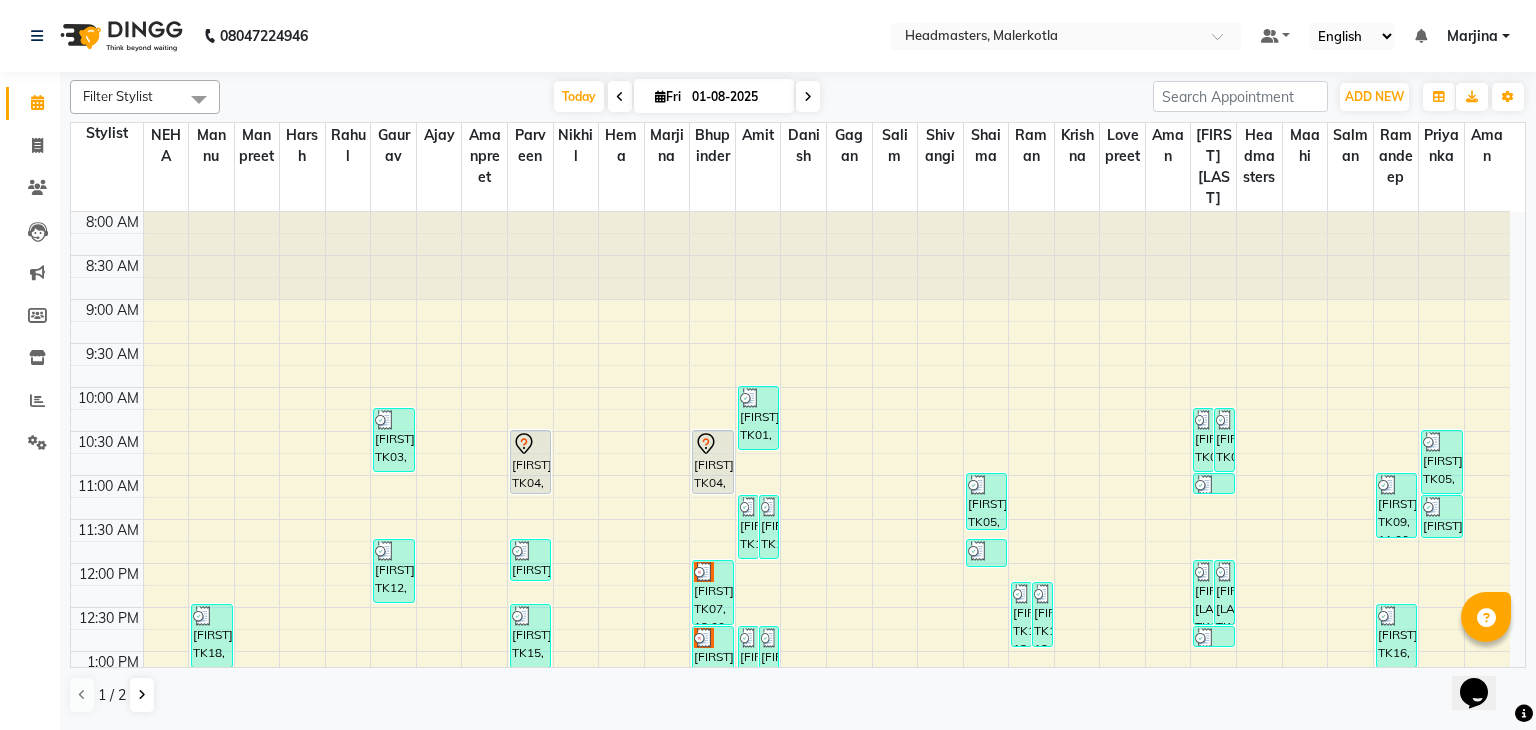 click at bounding box center (620, 96) 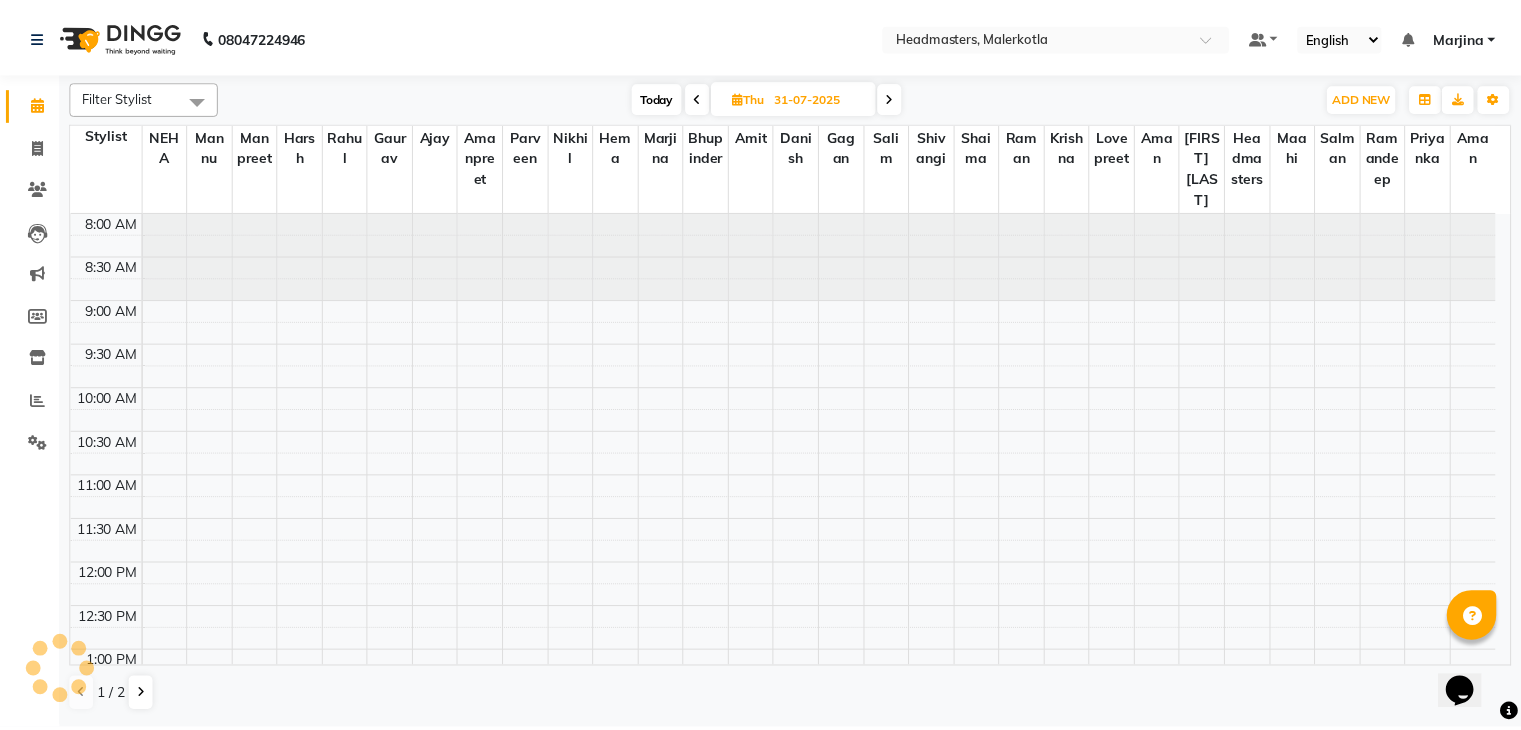 scroll, scrollTop: 699, scrollLeft: 0, axis: vertical 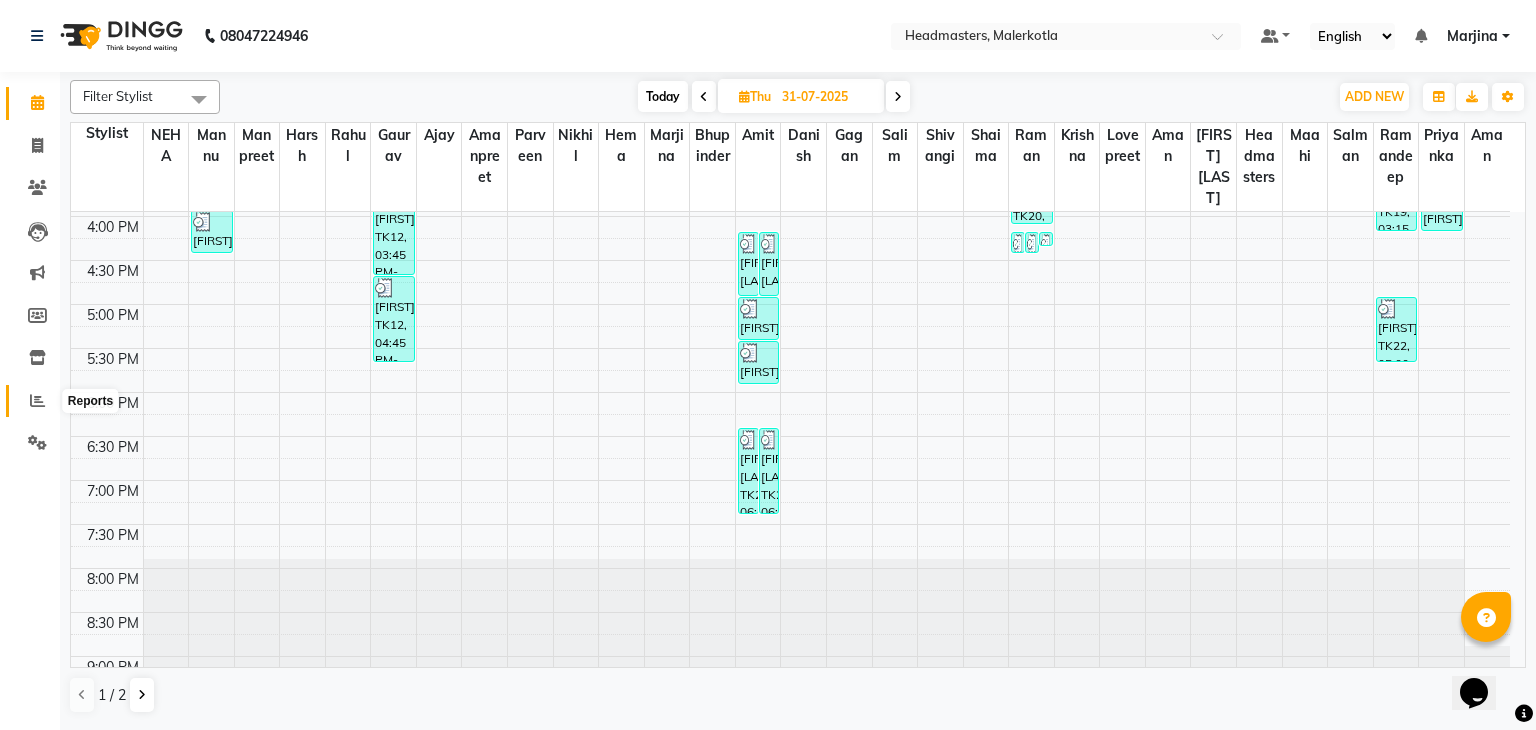 click 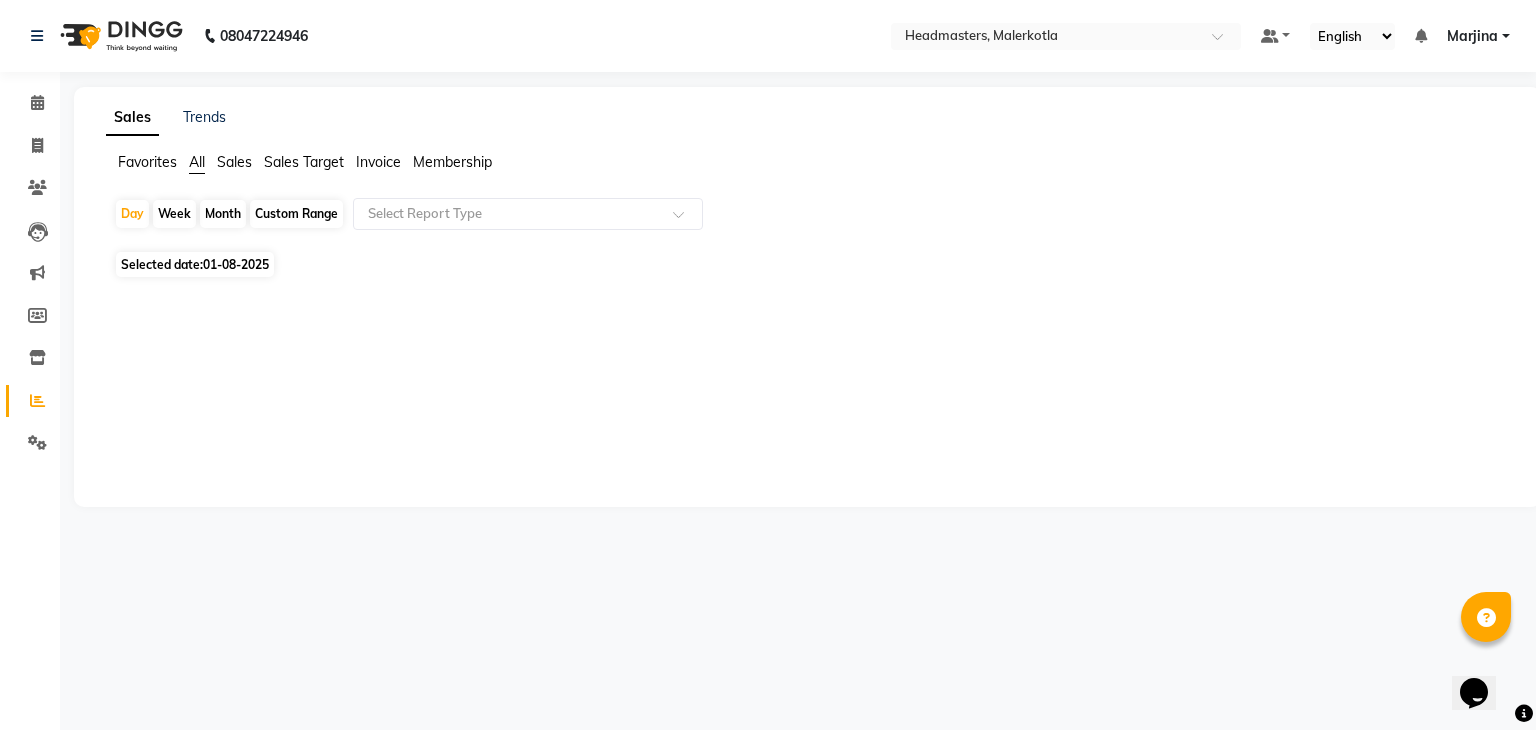 click on "Selected date:  01-08-2025" 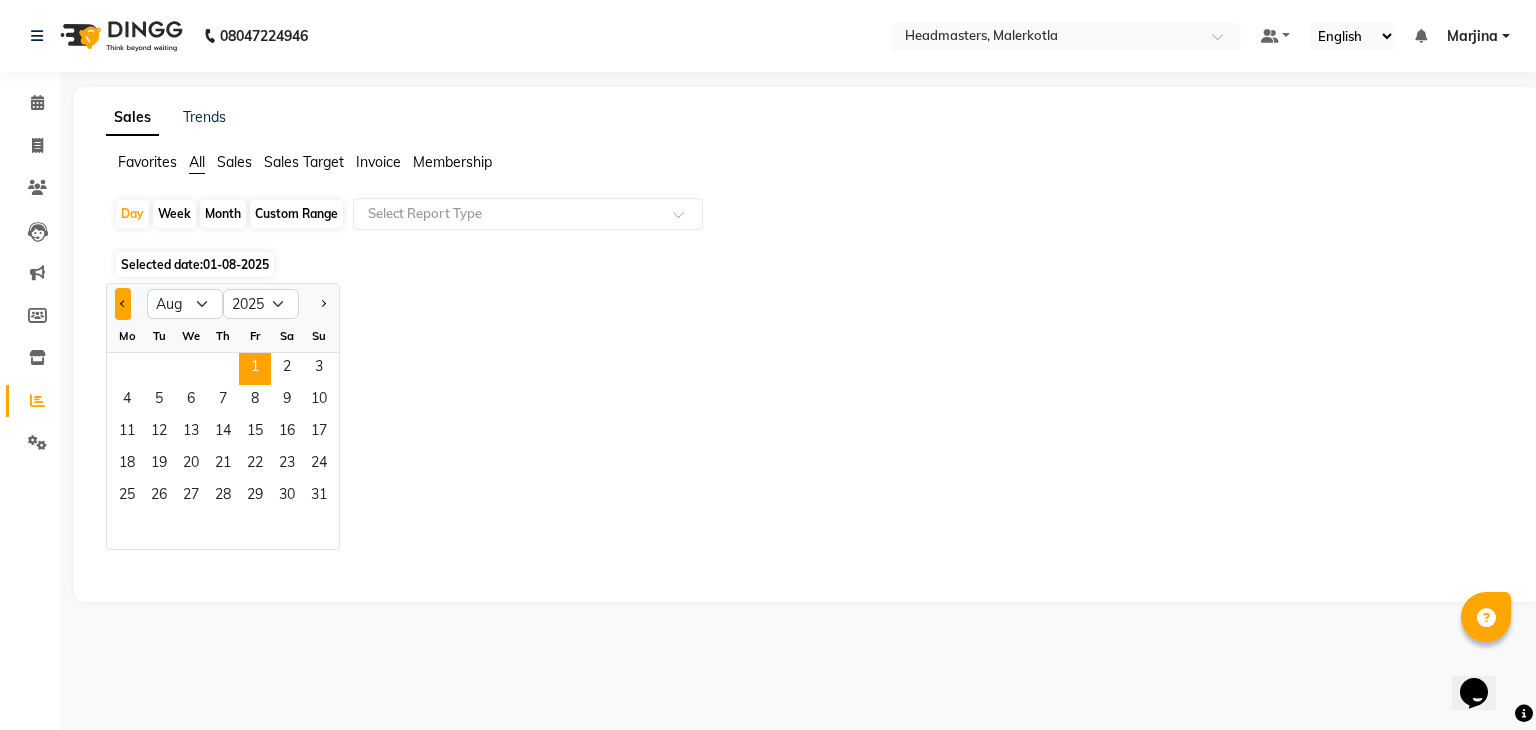 click 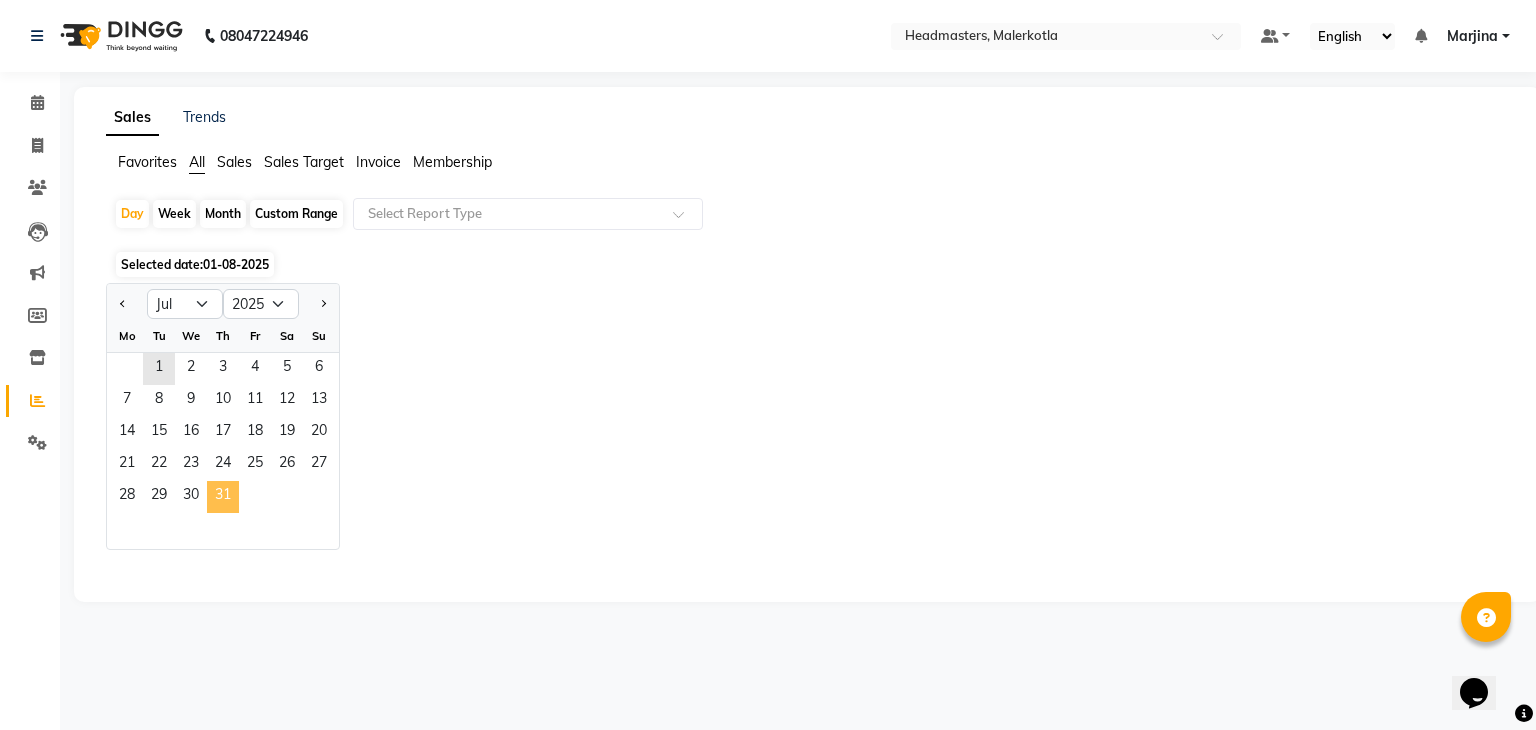 click on "31" 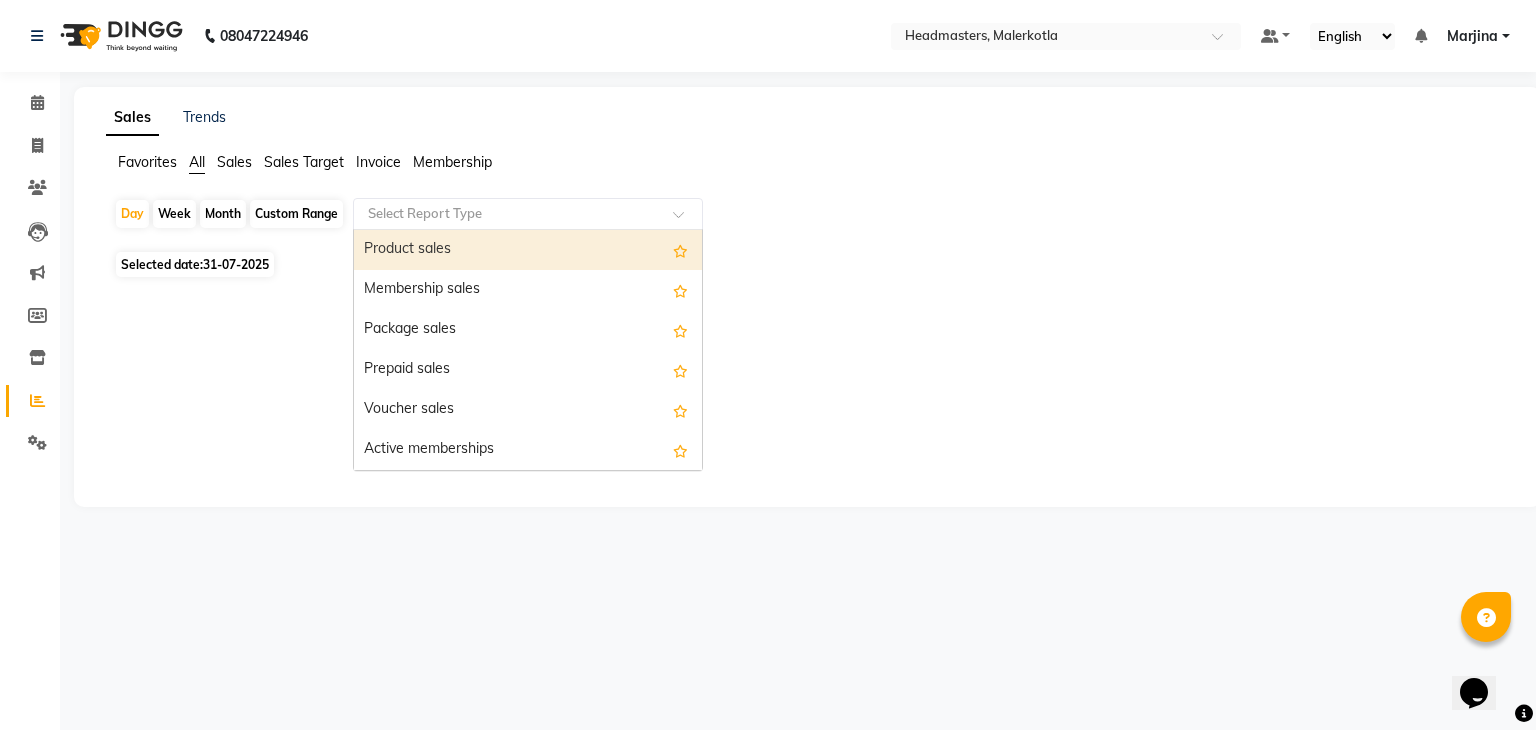 click 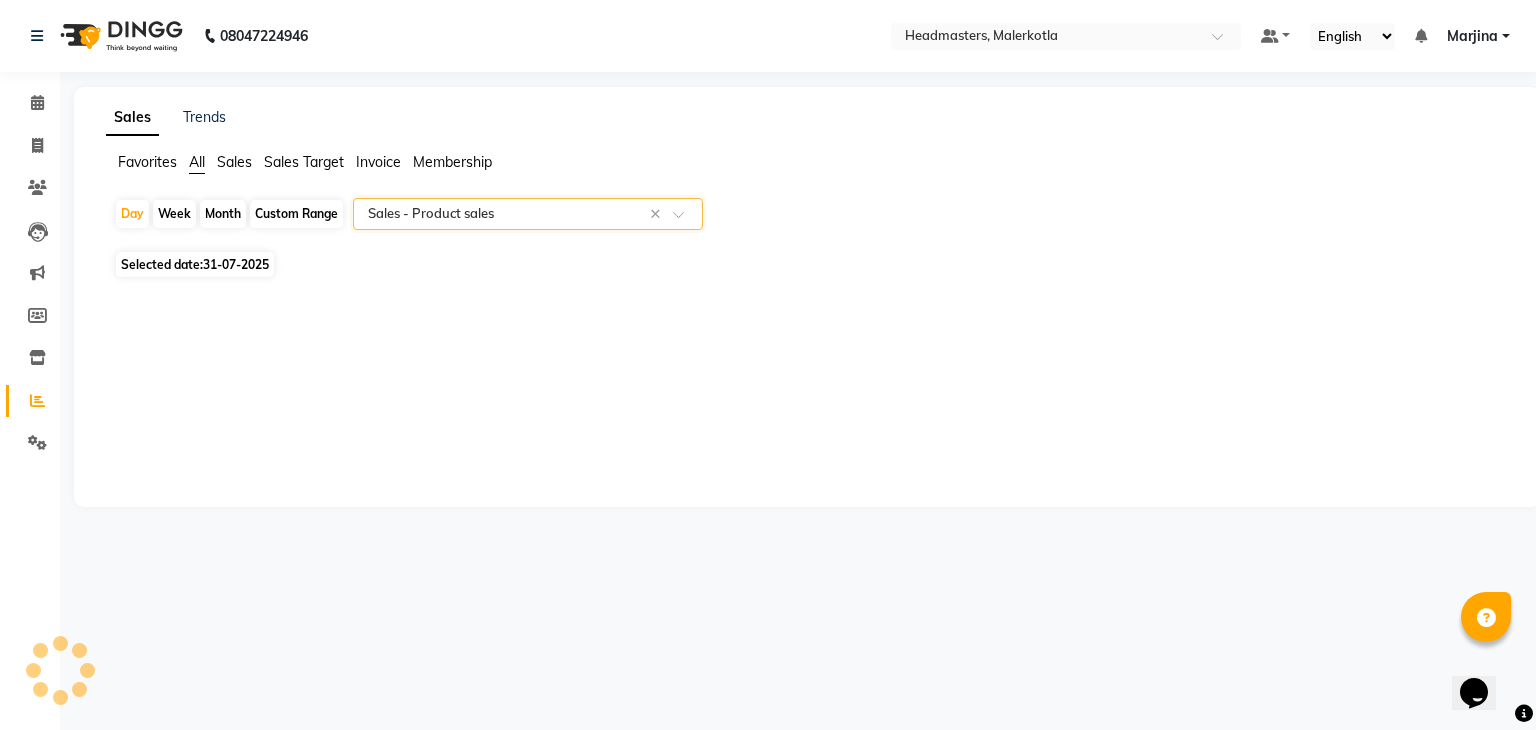 select on "csv" 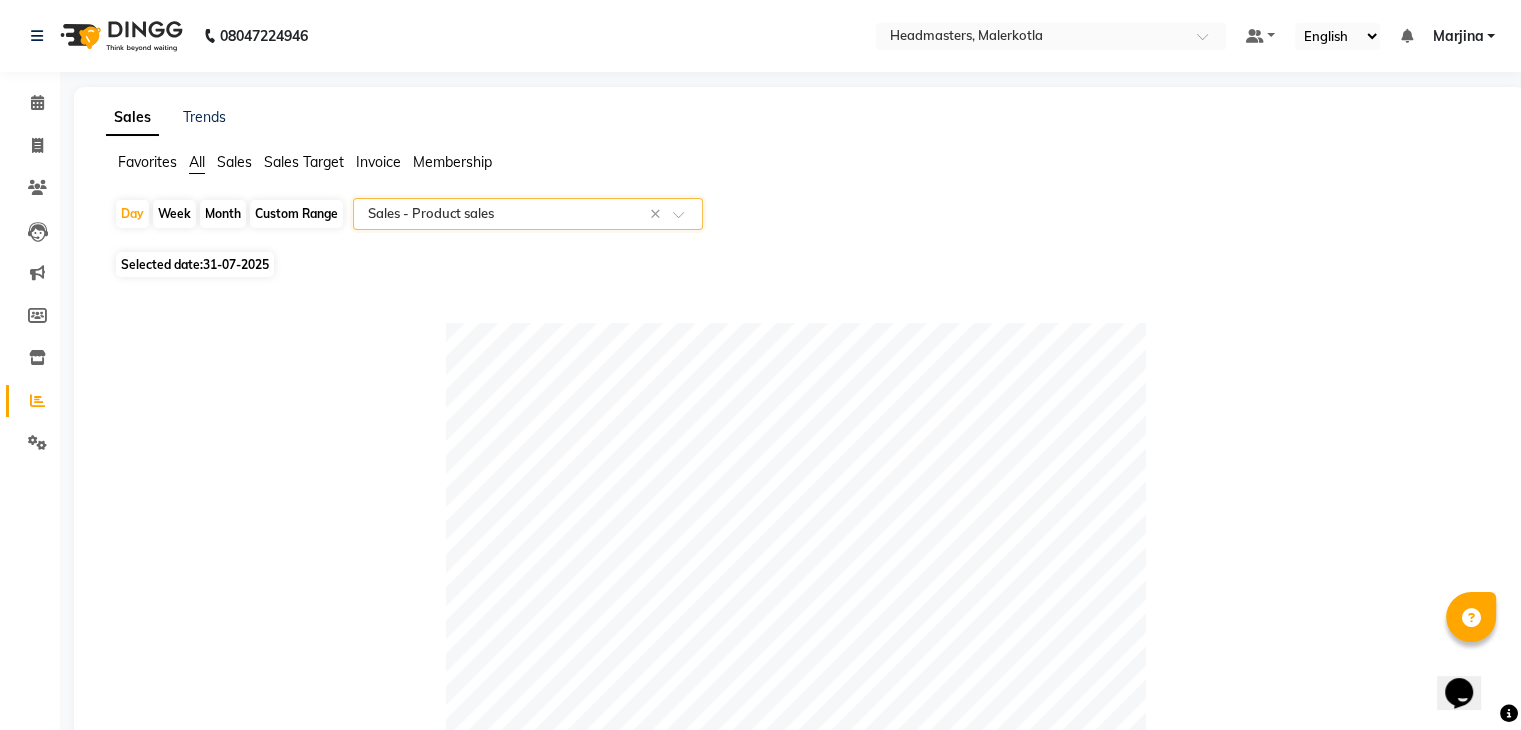 click on "31-07-2025" 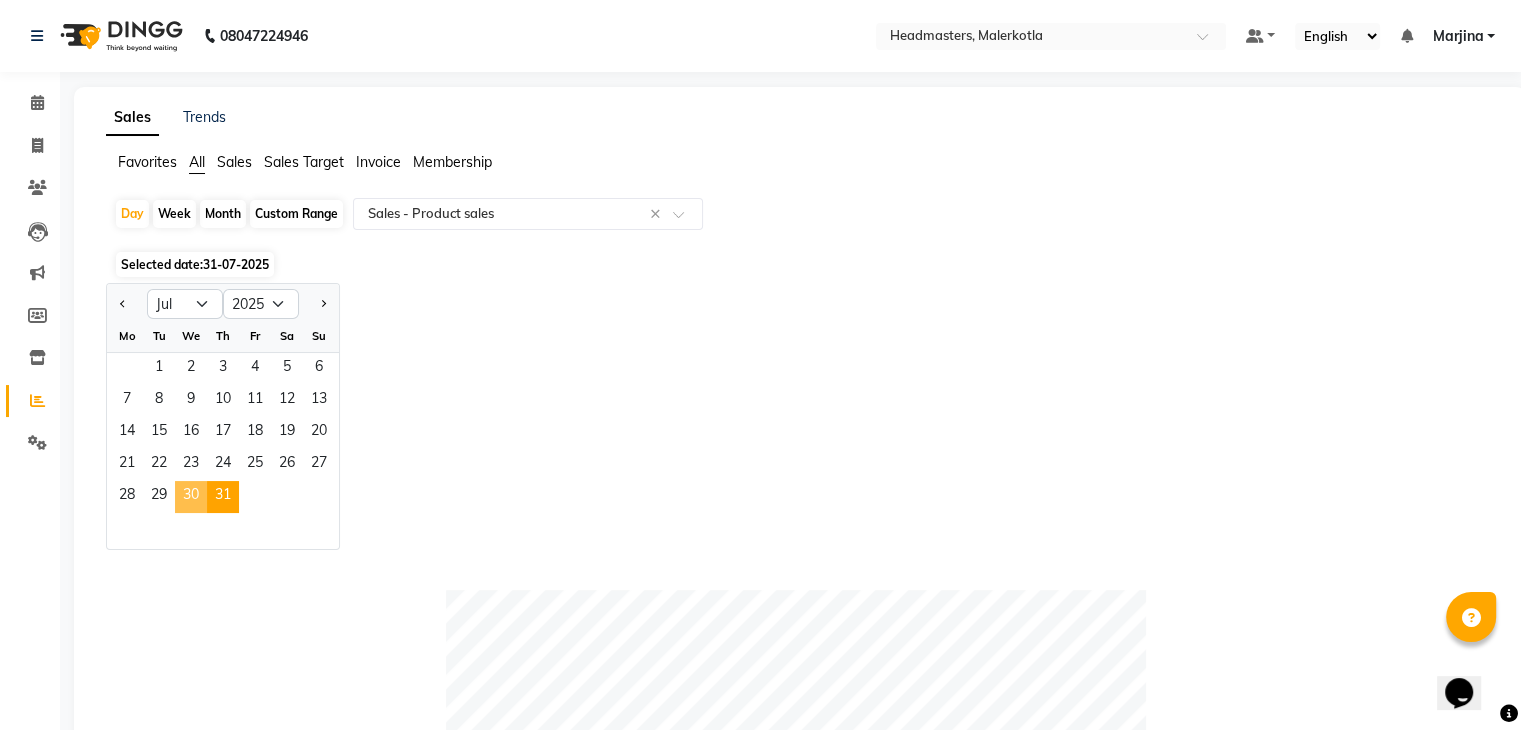 click on "30" 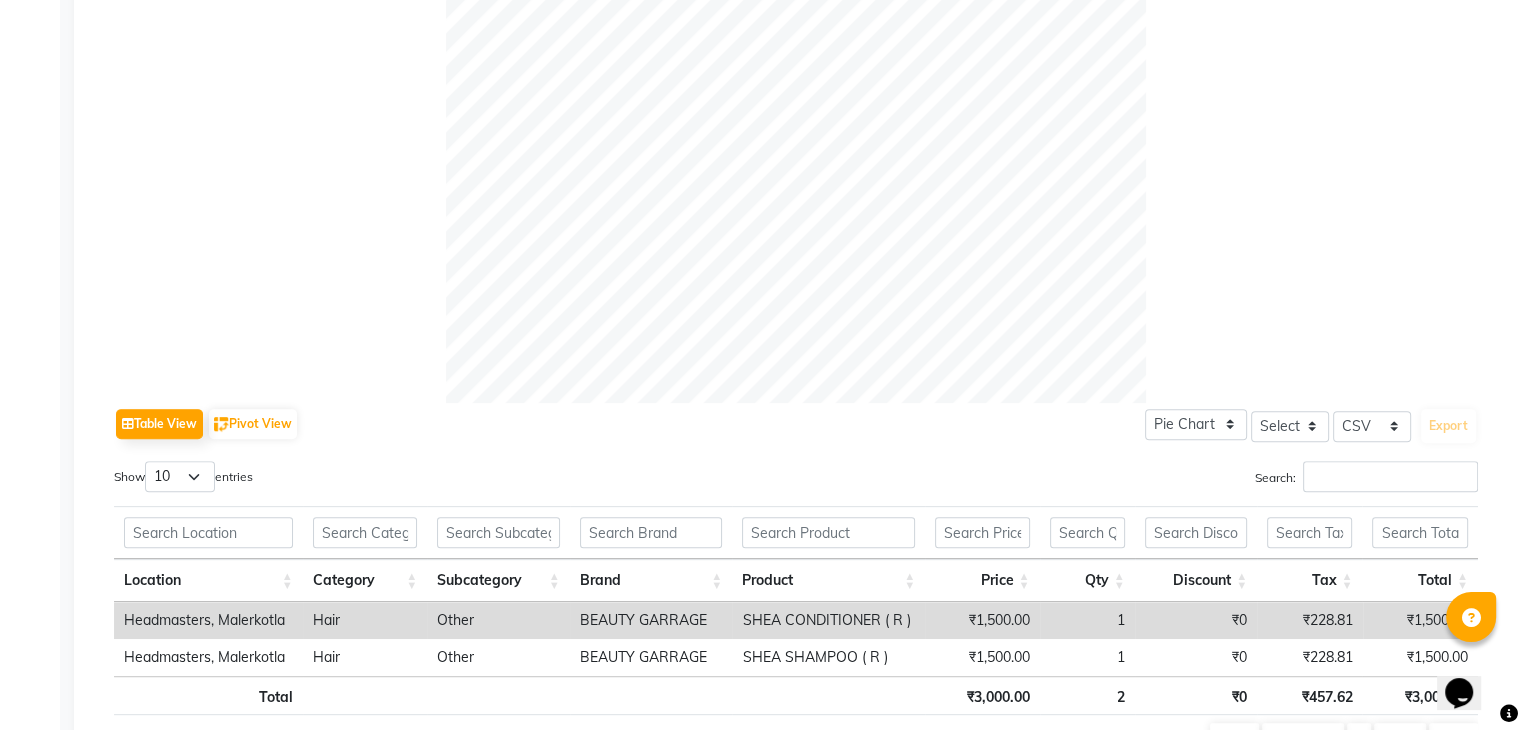 scroll, scrollTop: 132, scrollLeft: 0, axis: vertical 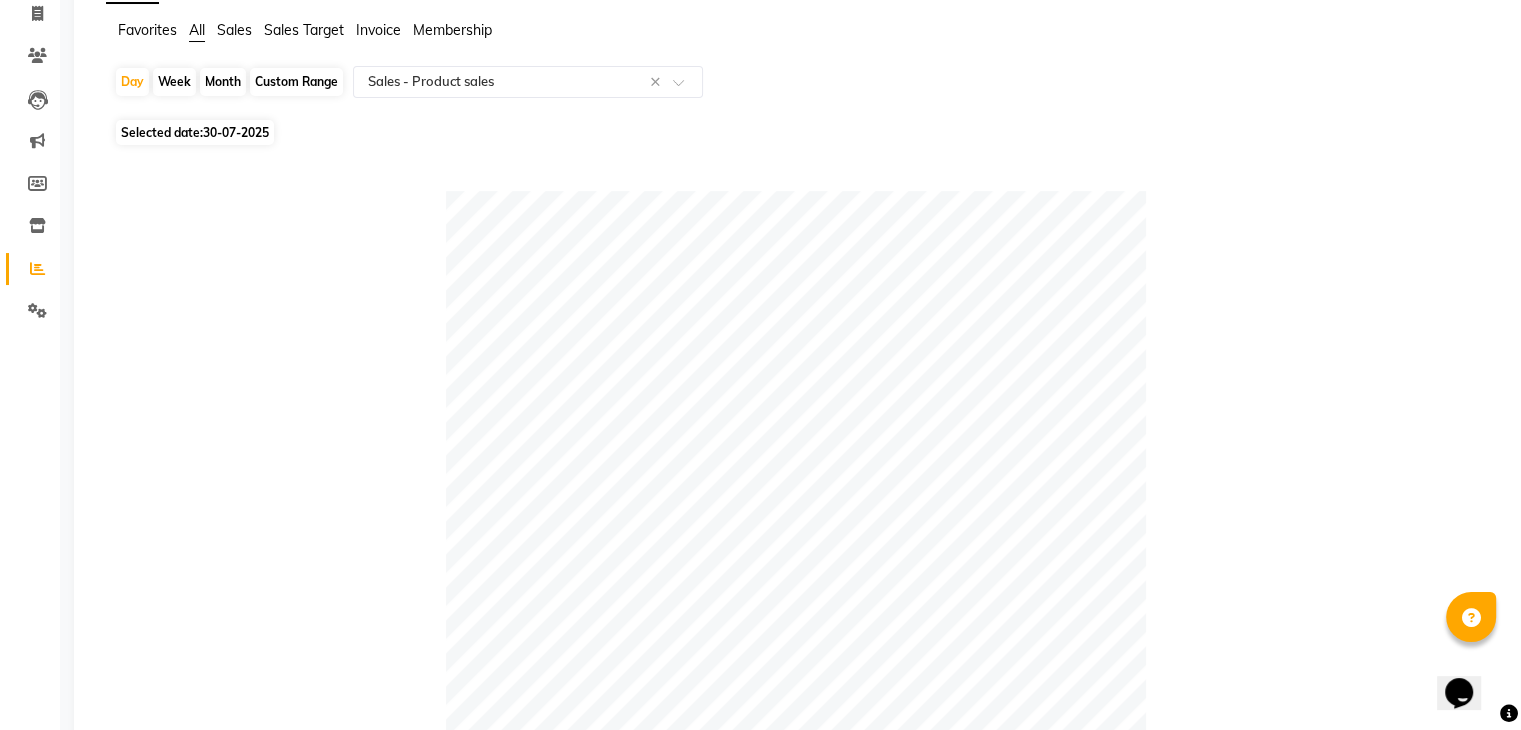 click on "Selected date:  30-07-2025" 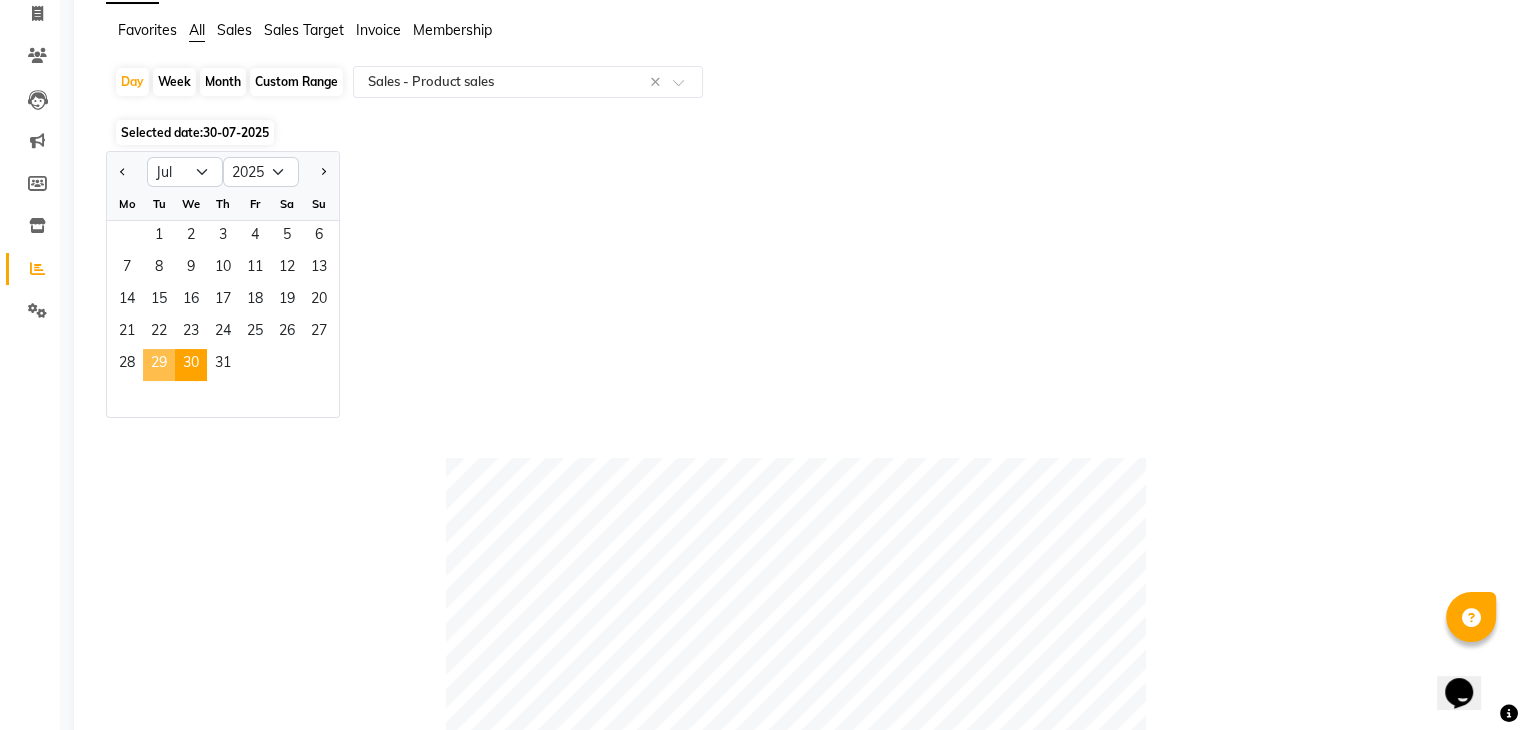 click on "29" 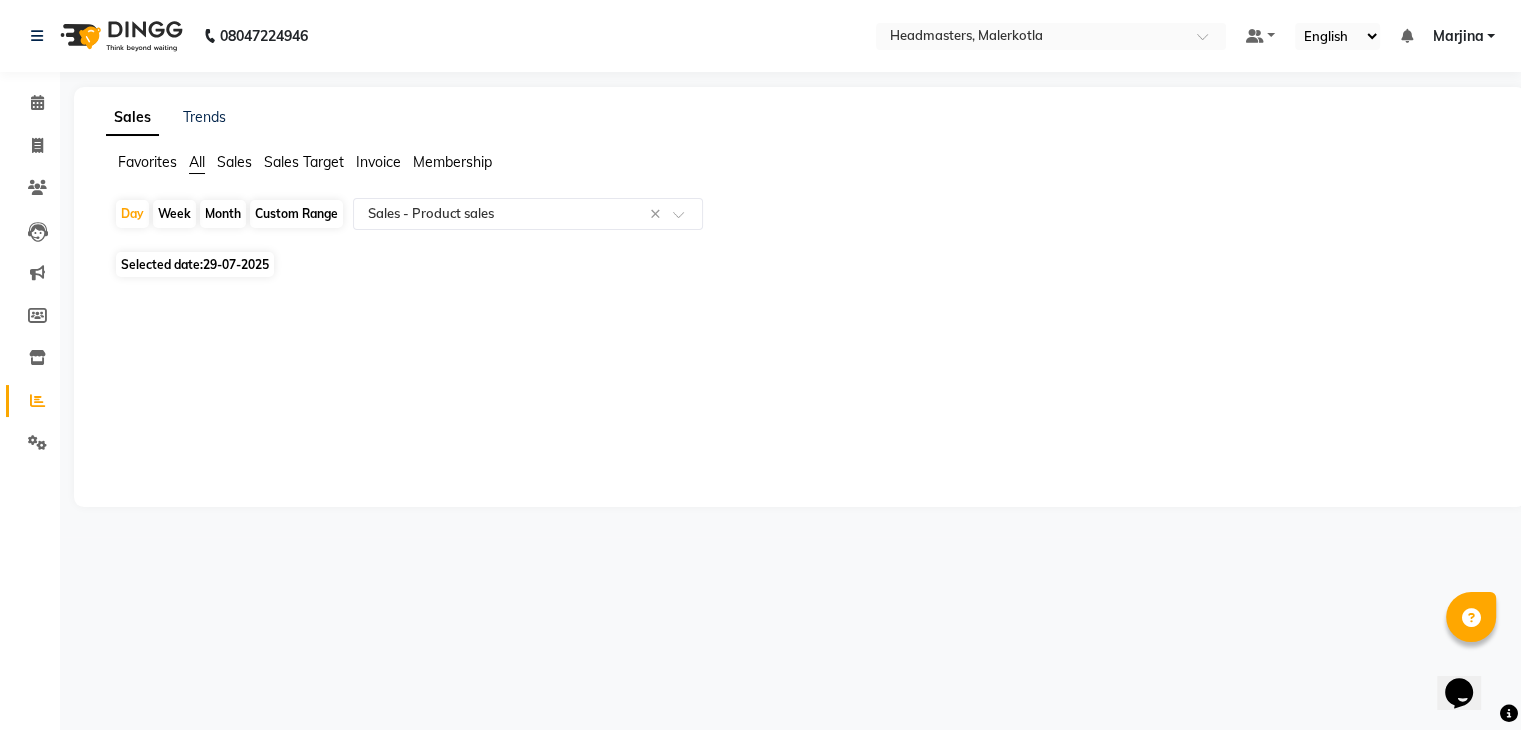 scroll, scrollTop: 0, scrollLeft: 0, axis: both 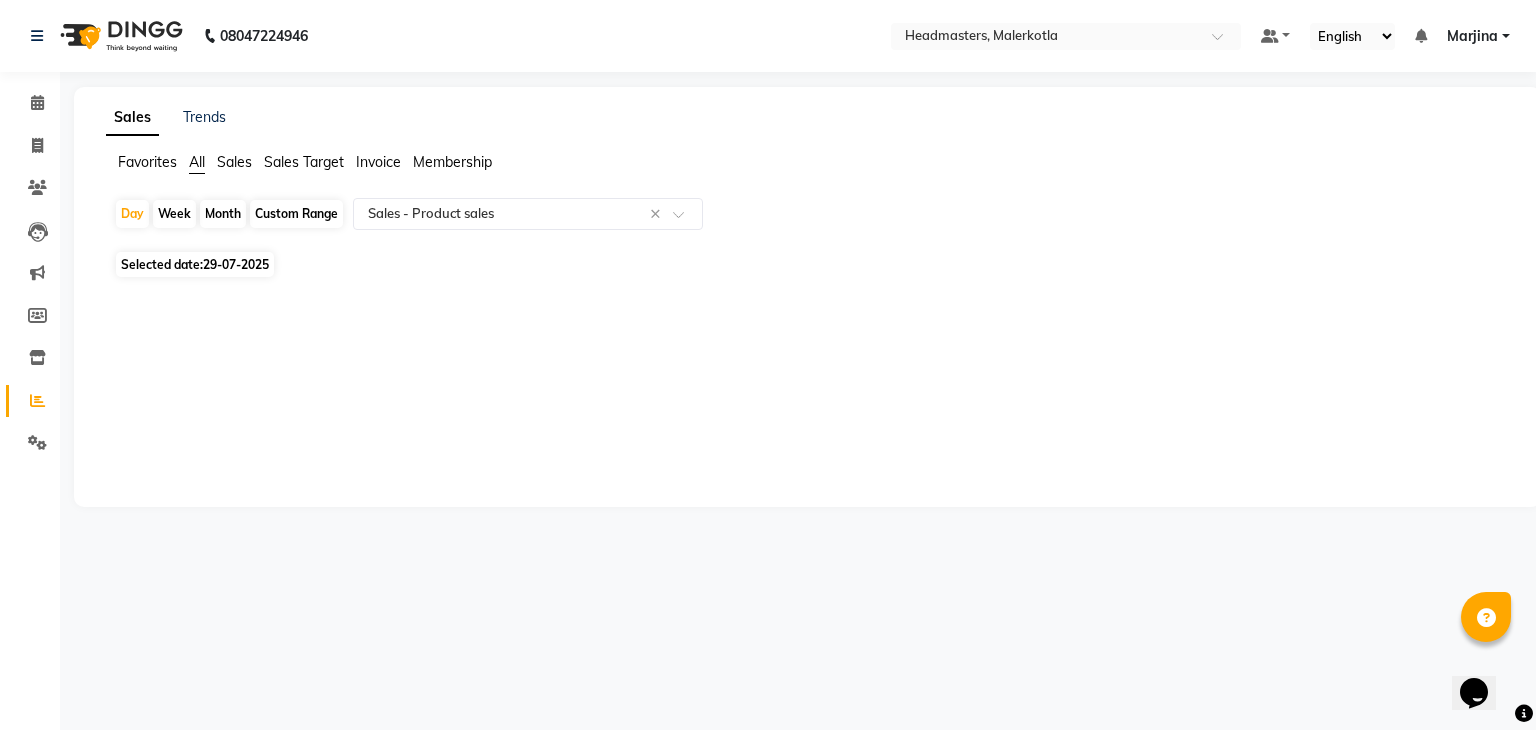 click on "Selected date:  29-07-2025" 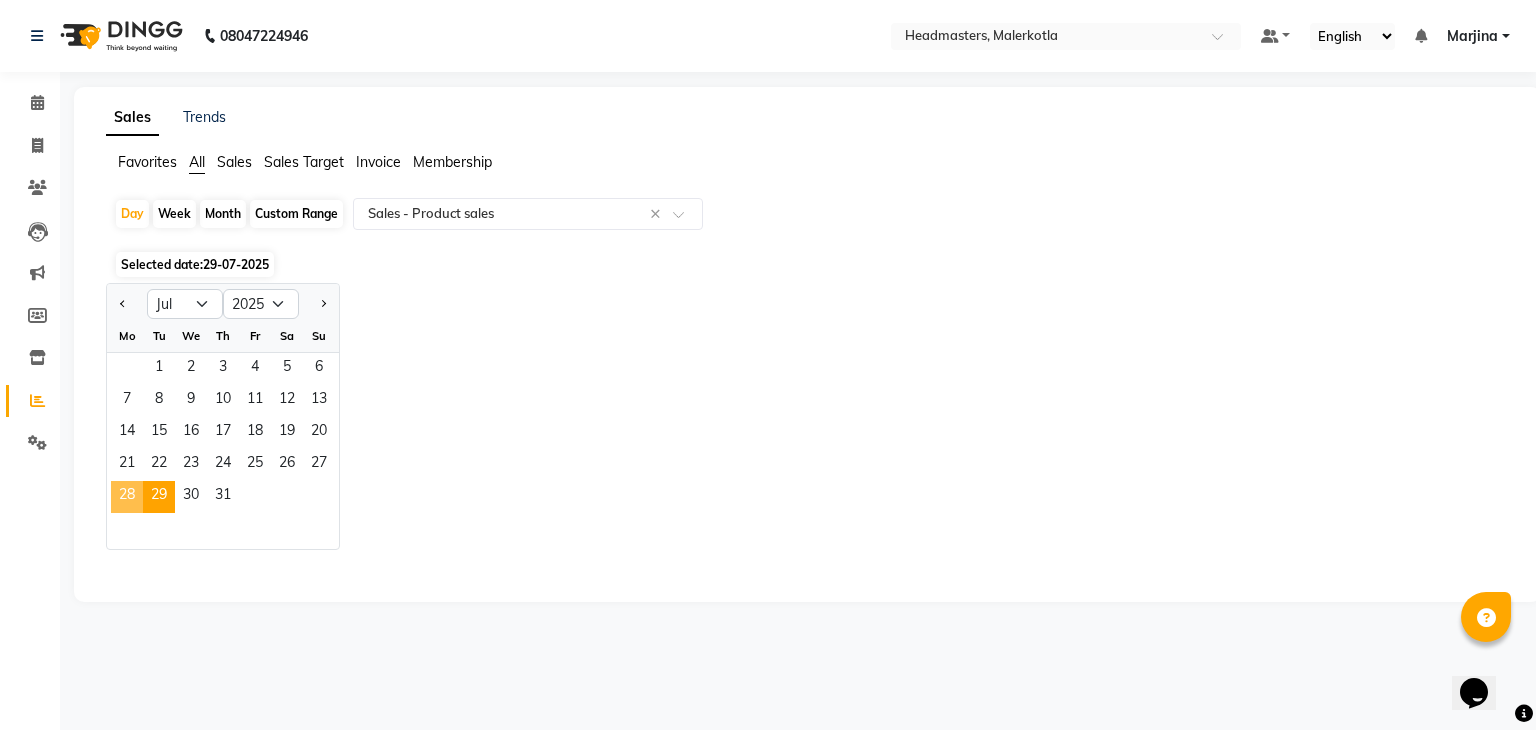click on "28" 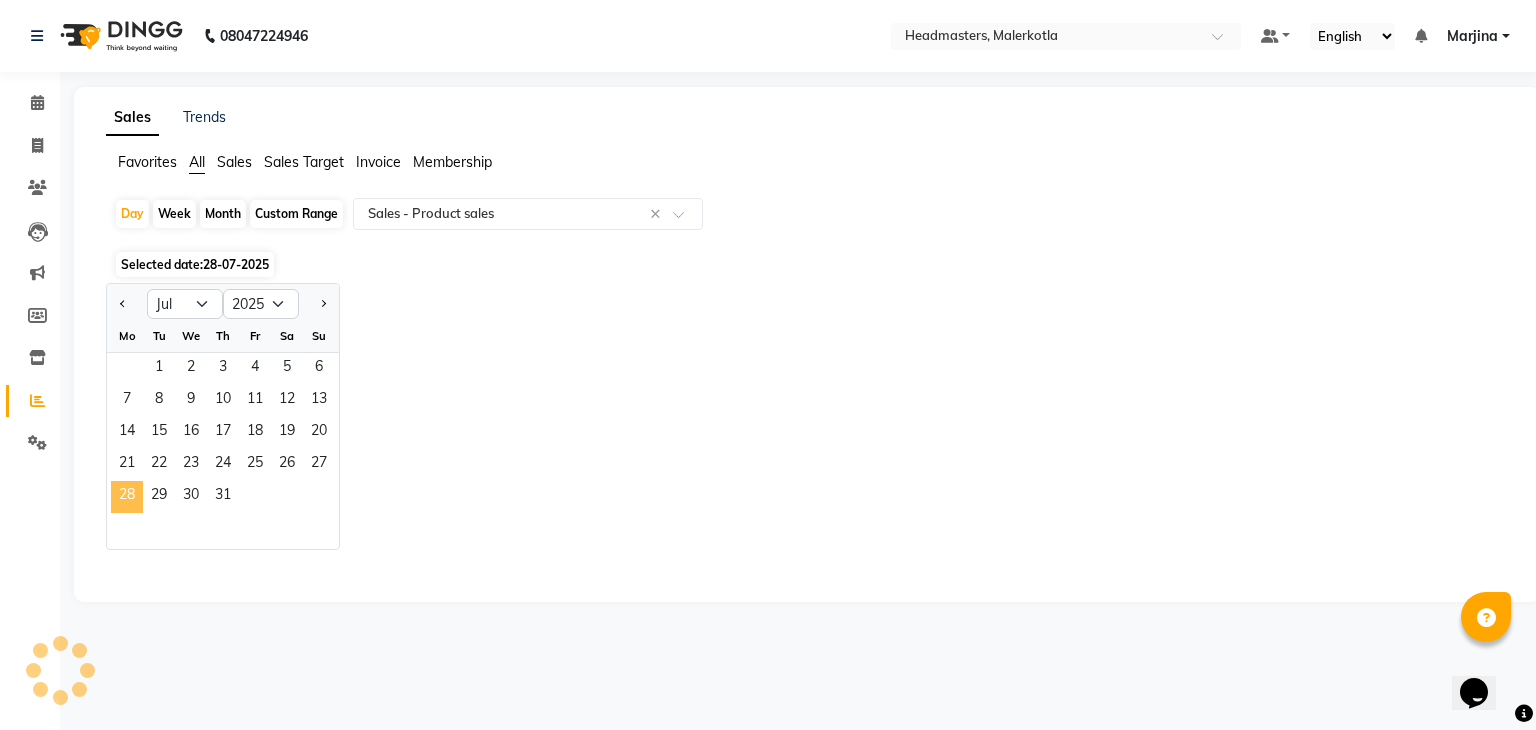 select on "csv" 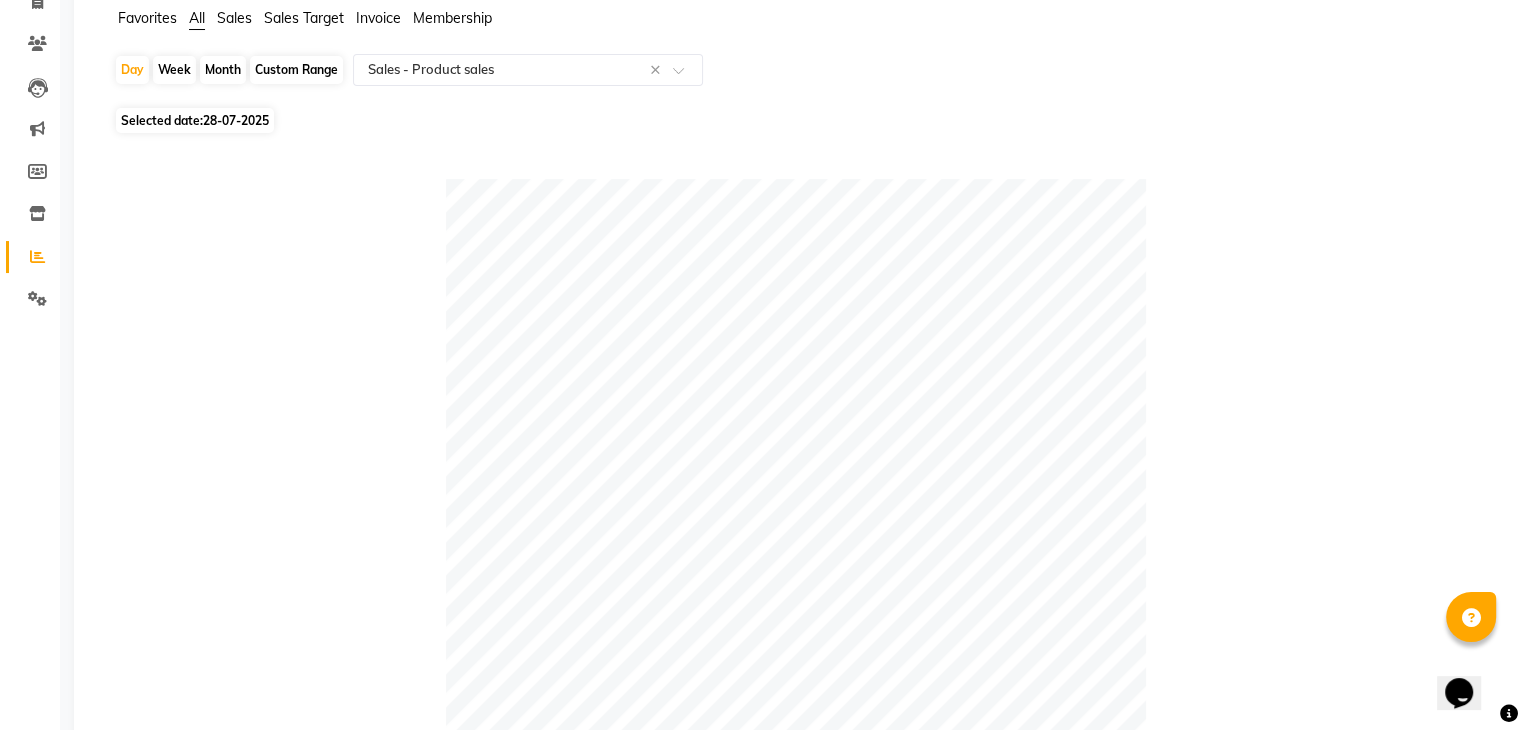 scroll, scrollTop: 0, scrollLeft: 0, axis: both 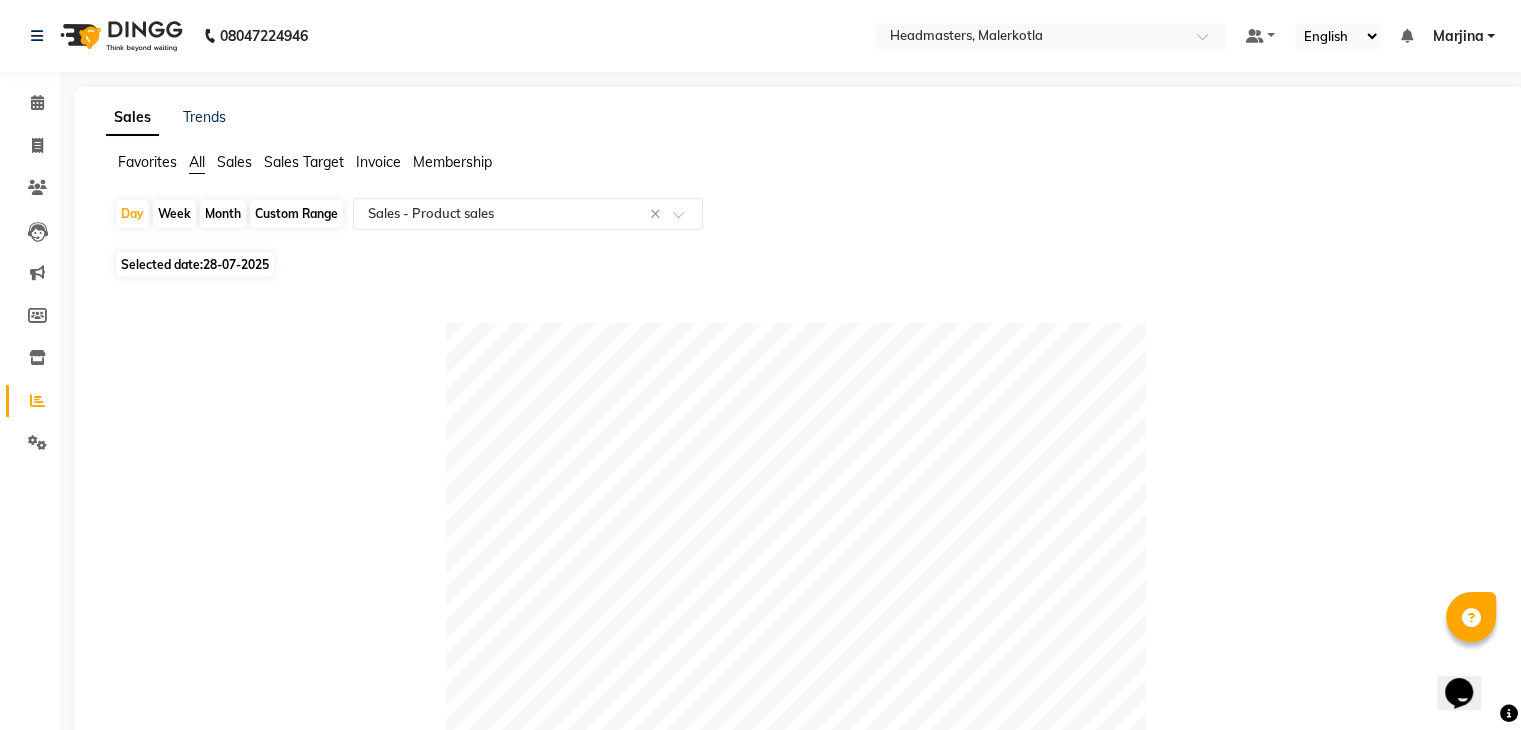 click on "28-07-2025" 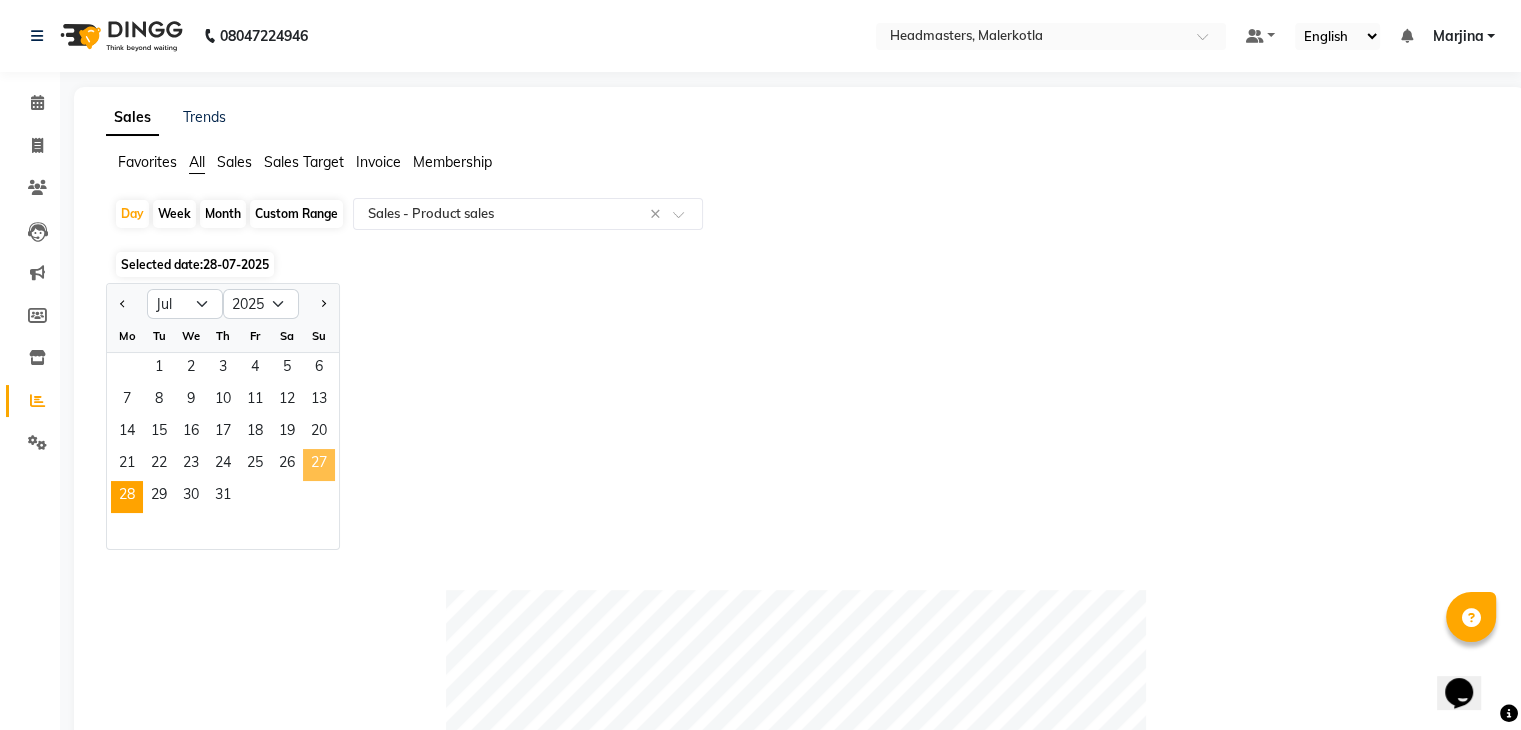 click on "27" 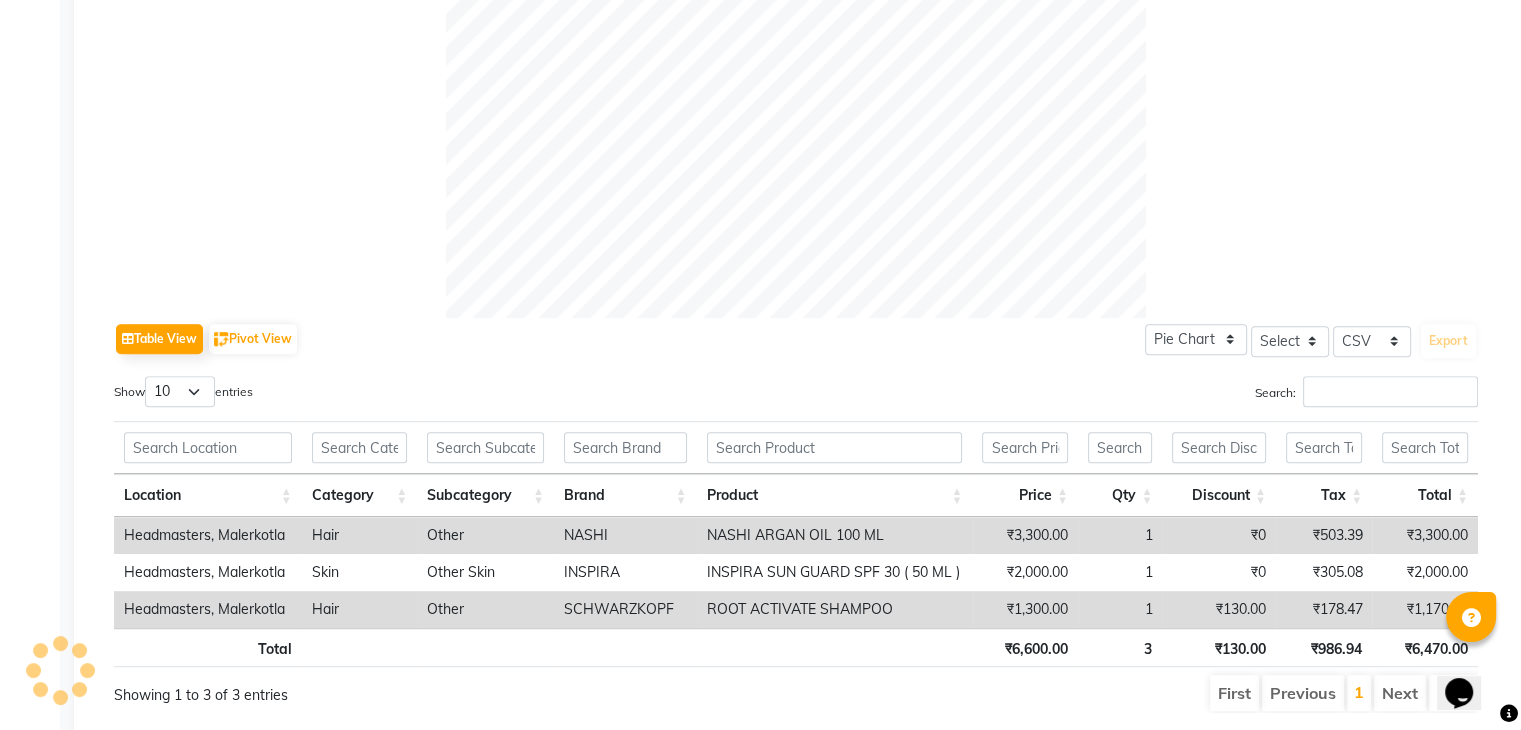 scroll, scrollTop: 283, scrollLeft: 0, axis: vertical 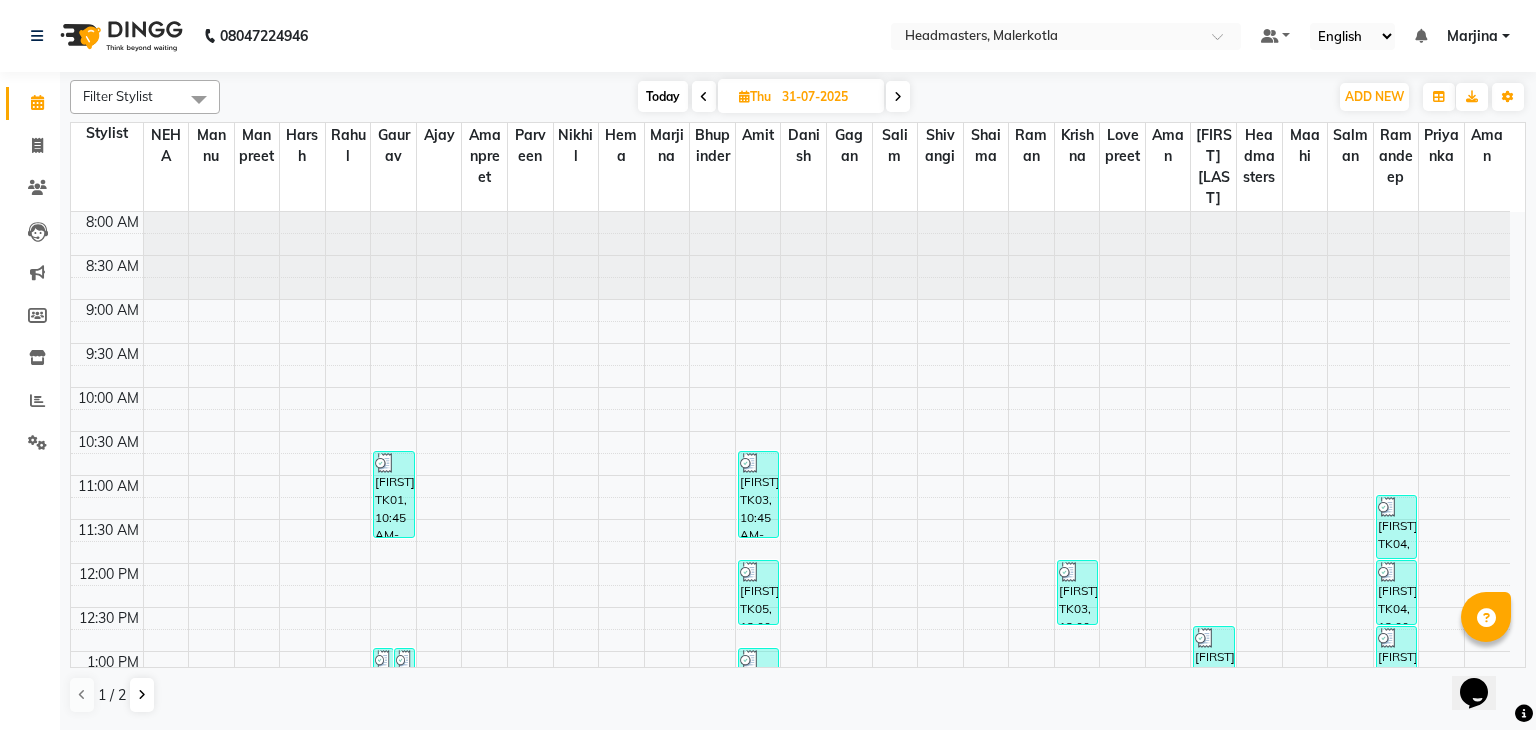 click at bounding box center (898, 97) 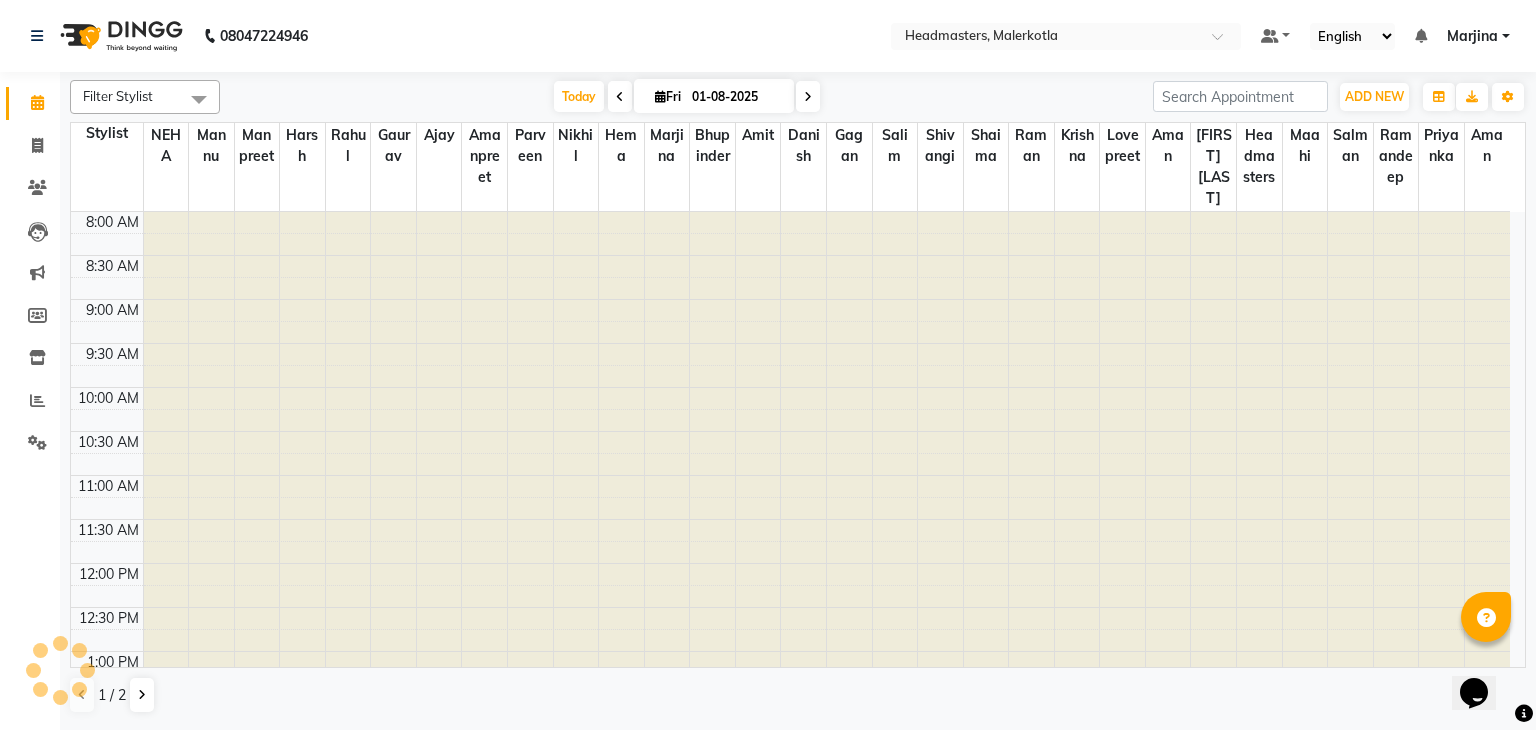 scroll, scrollTop: 699, scrollLeft: 0, axis: vertical 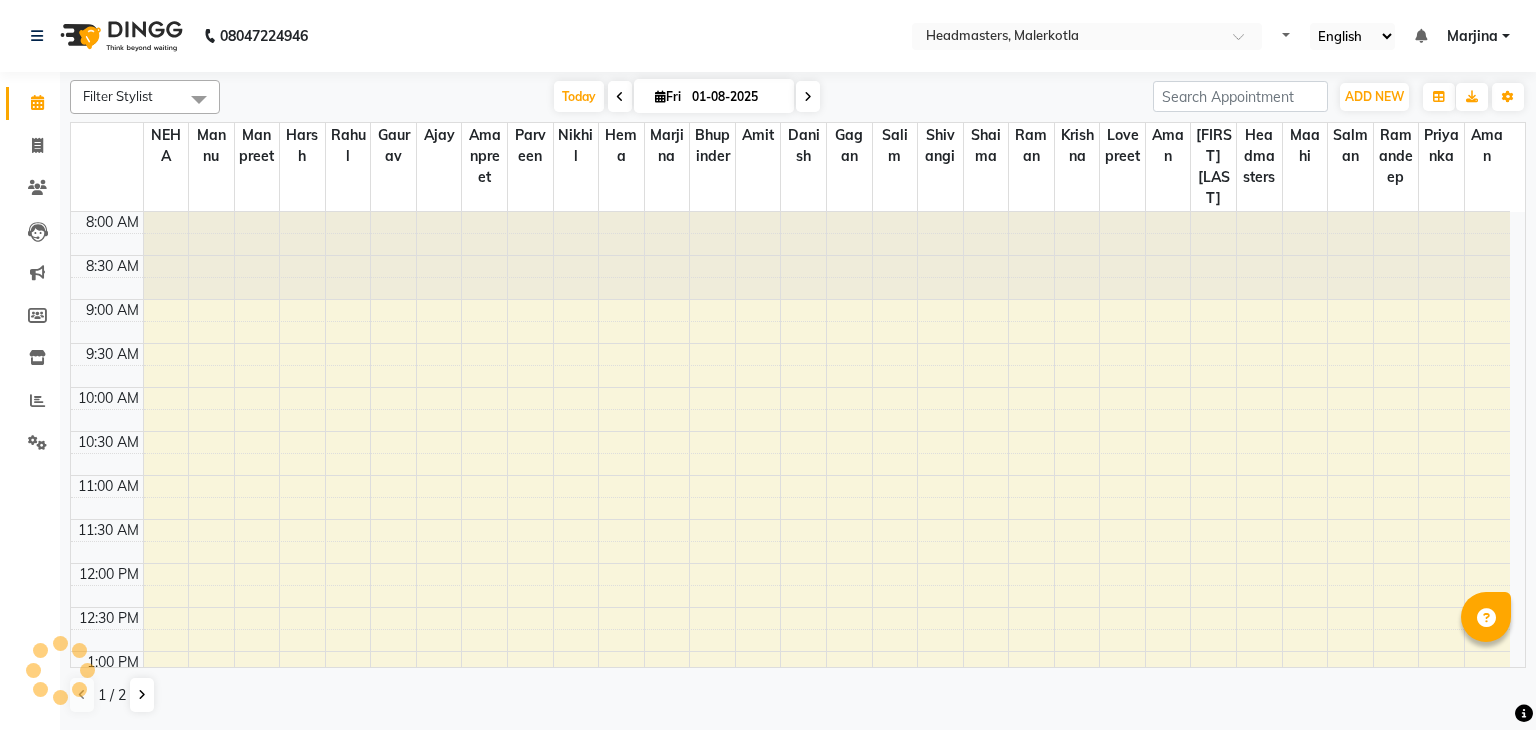 select on "en" 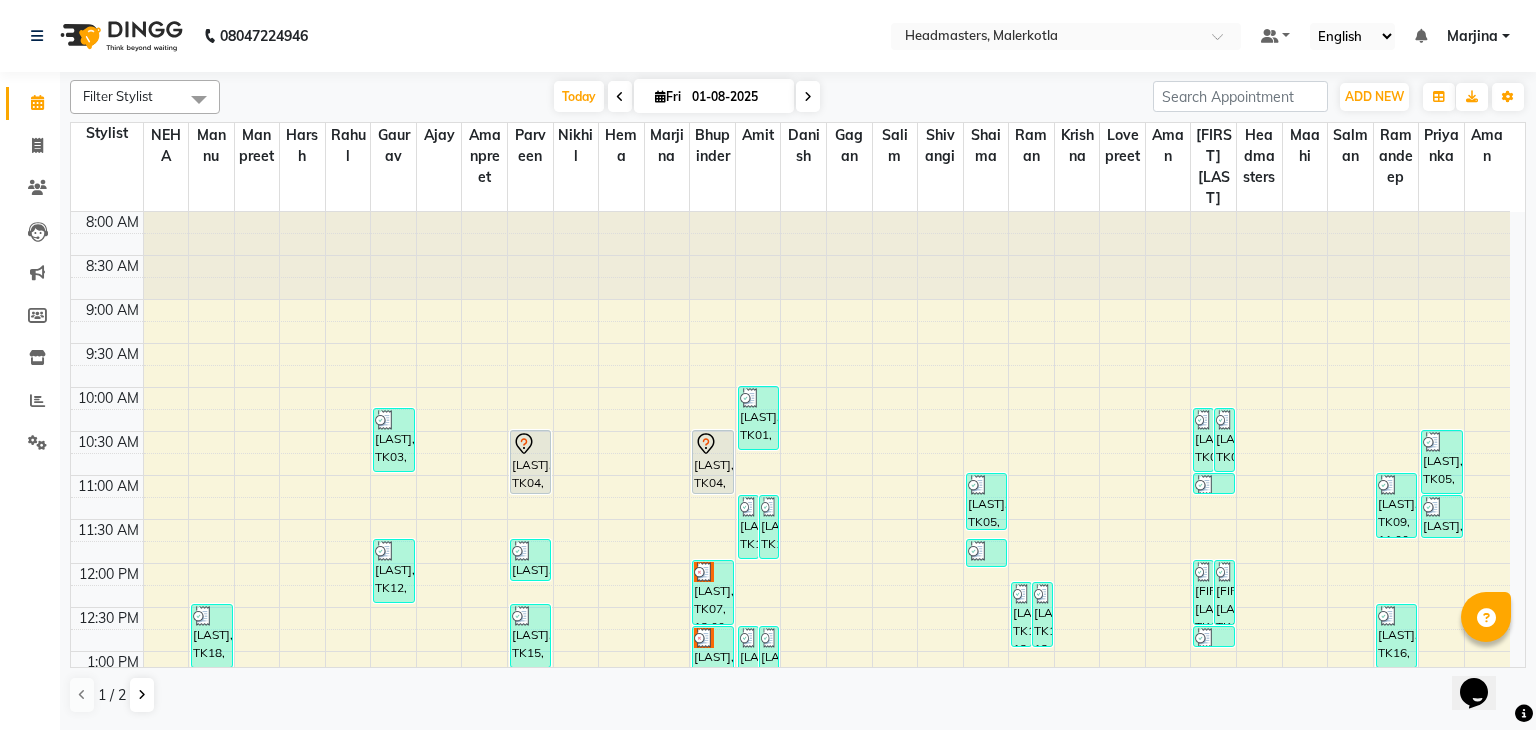 scroll, scrollTop: 0, scrollLeft: 0, axis: both 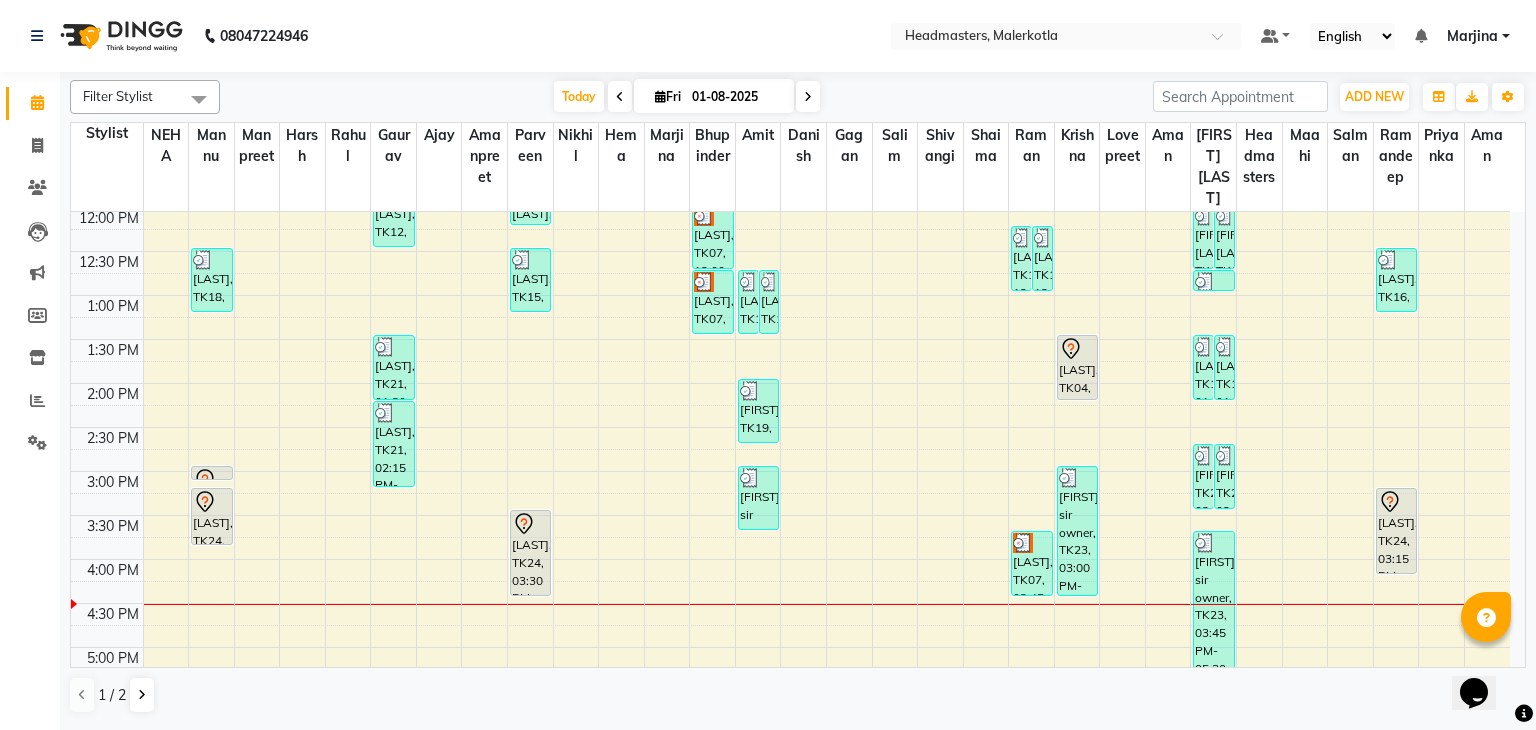 click at bounding box center (620, 96) 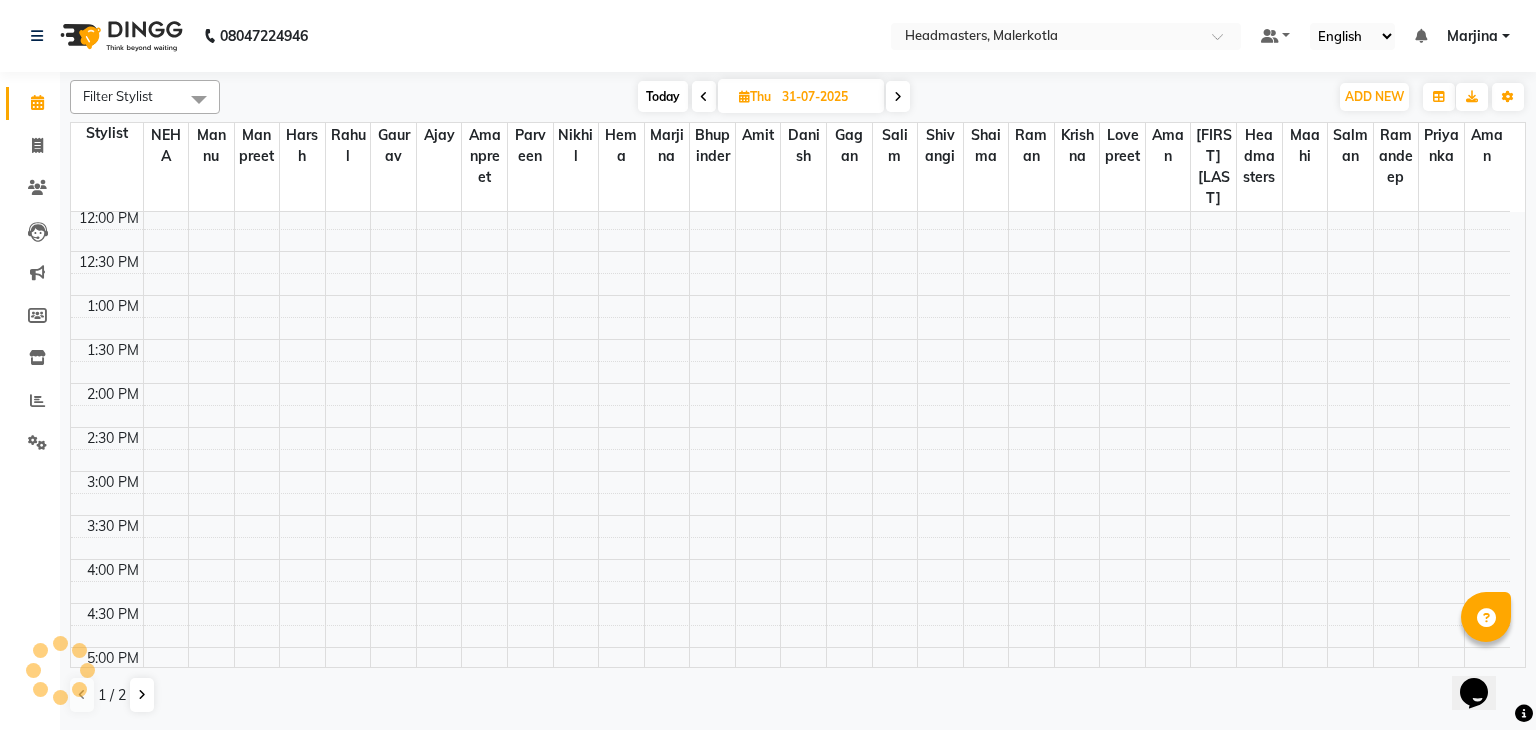 scroll, scrollTop: 699, scrollLeft: 0, axis: vertical 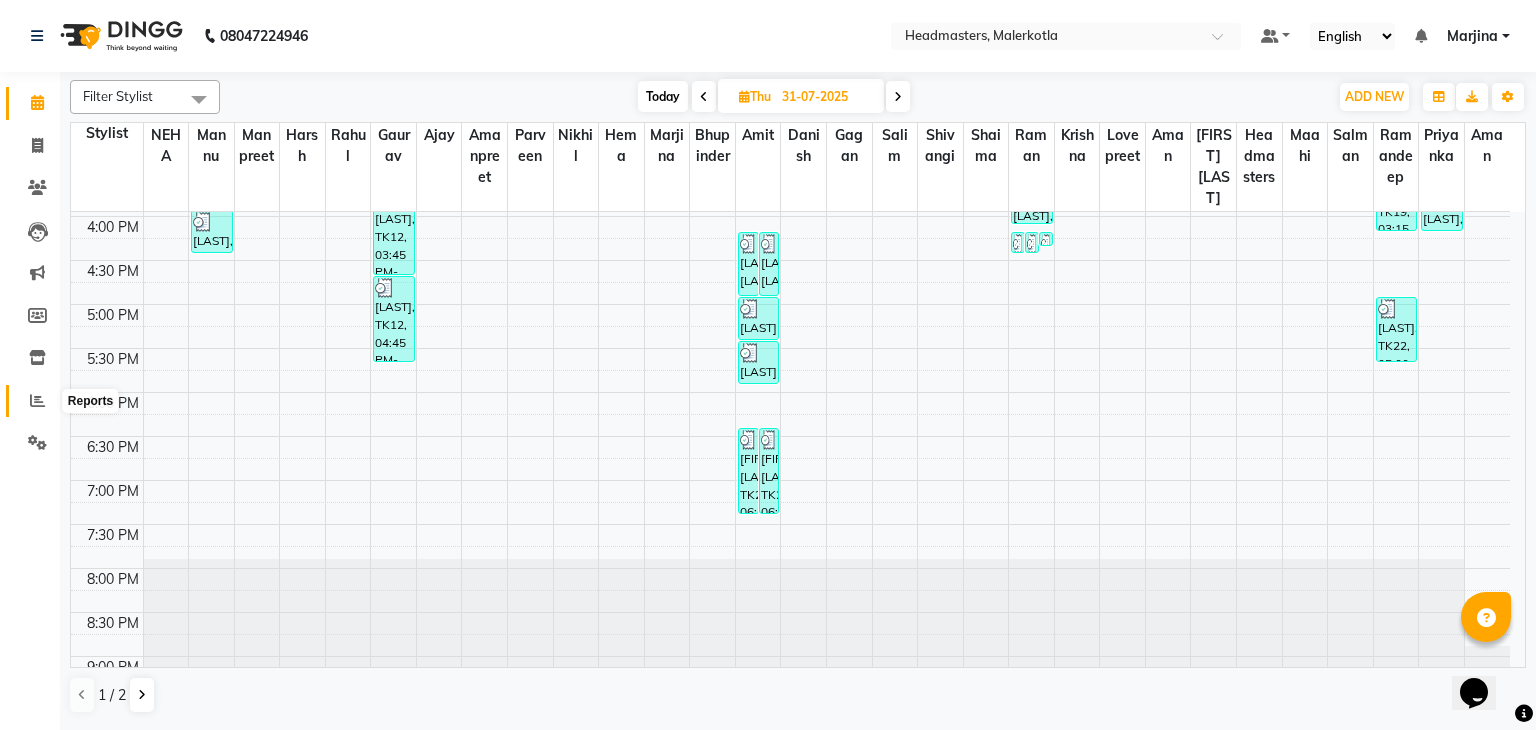 click 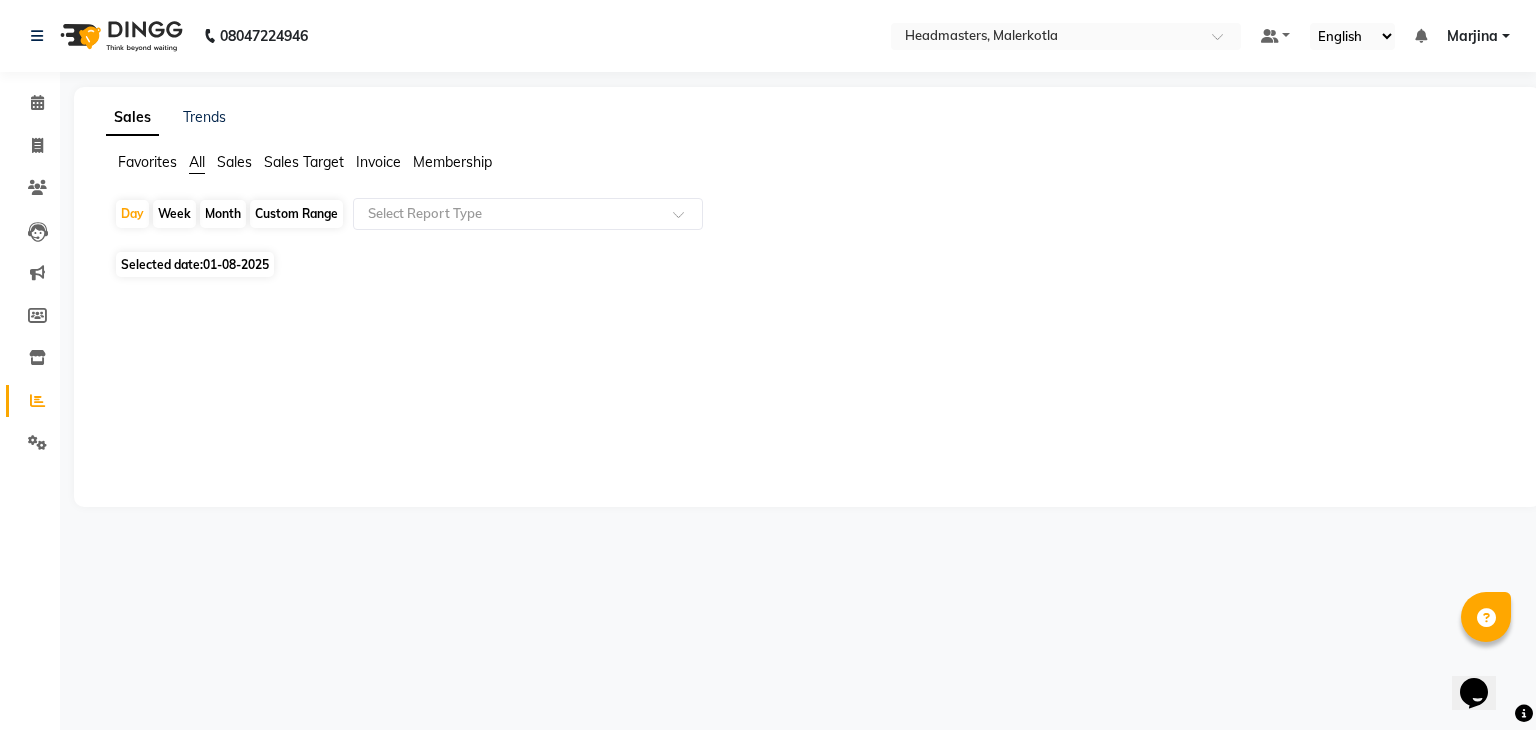 click on "Selected date:  01-08-2025" 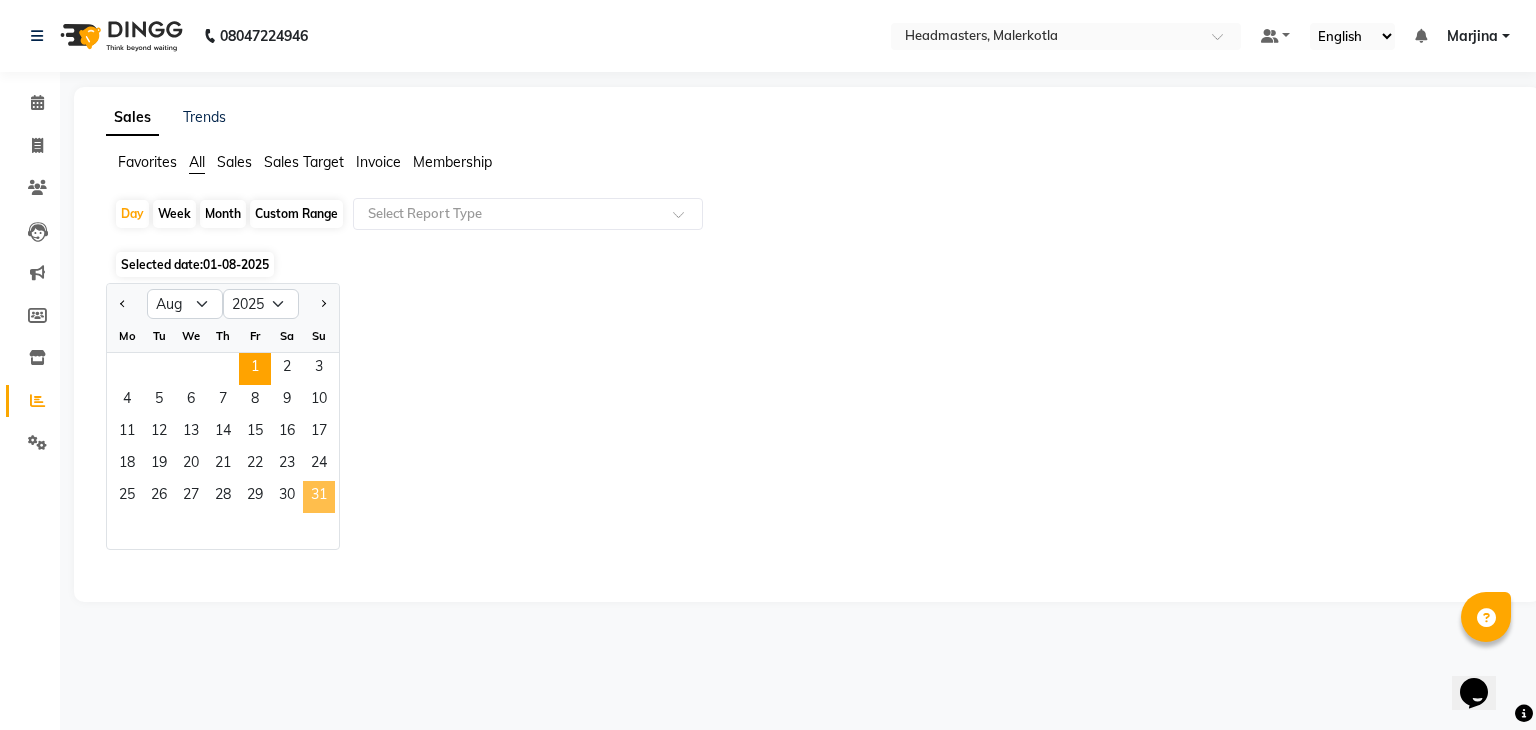 click on "31" 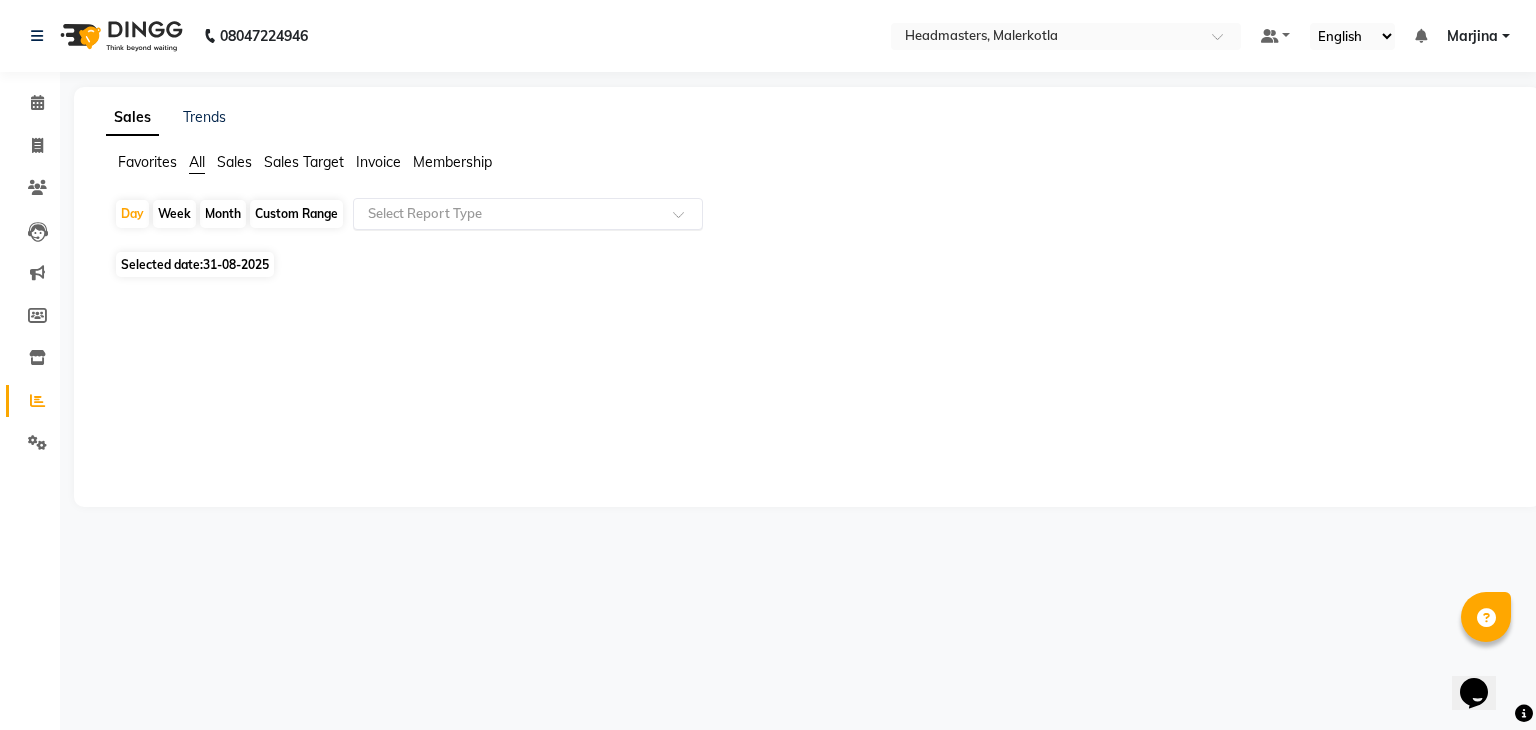 click 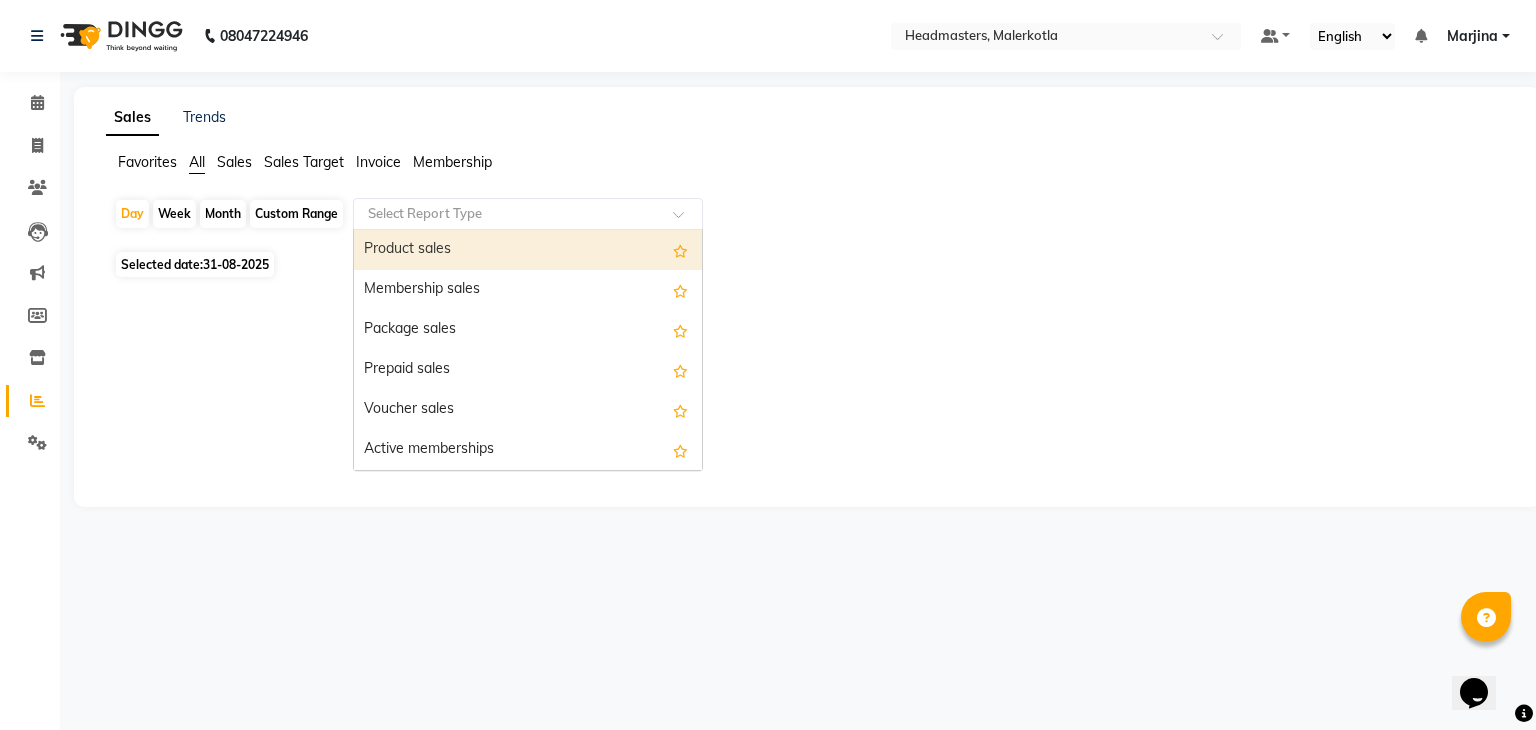 click on "Product sales" at bounding box center (528, 250) 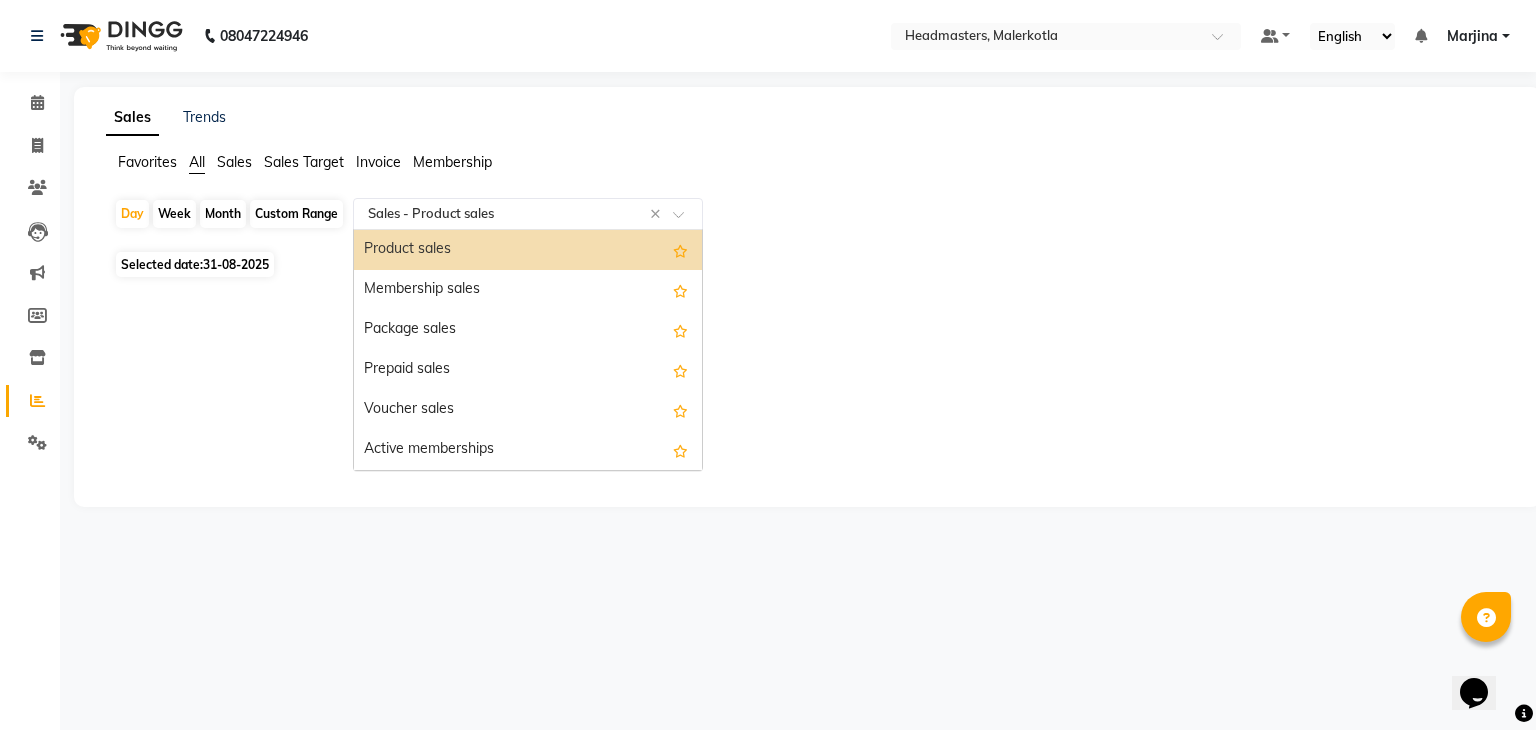 click 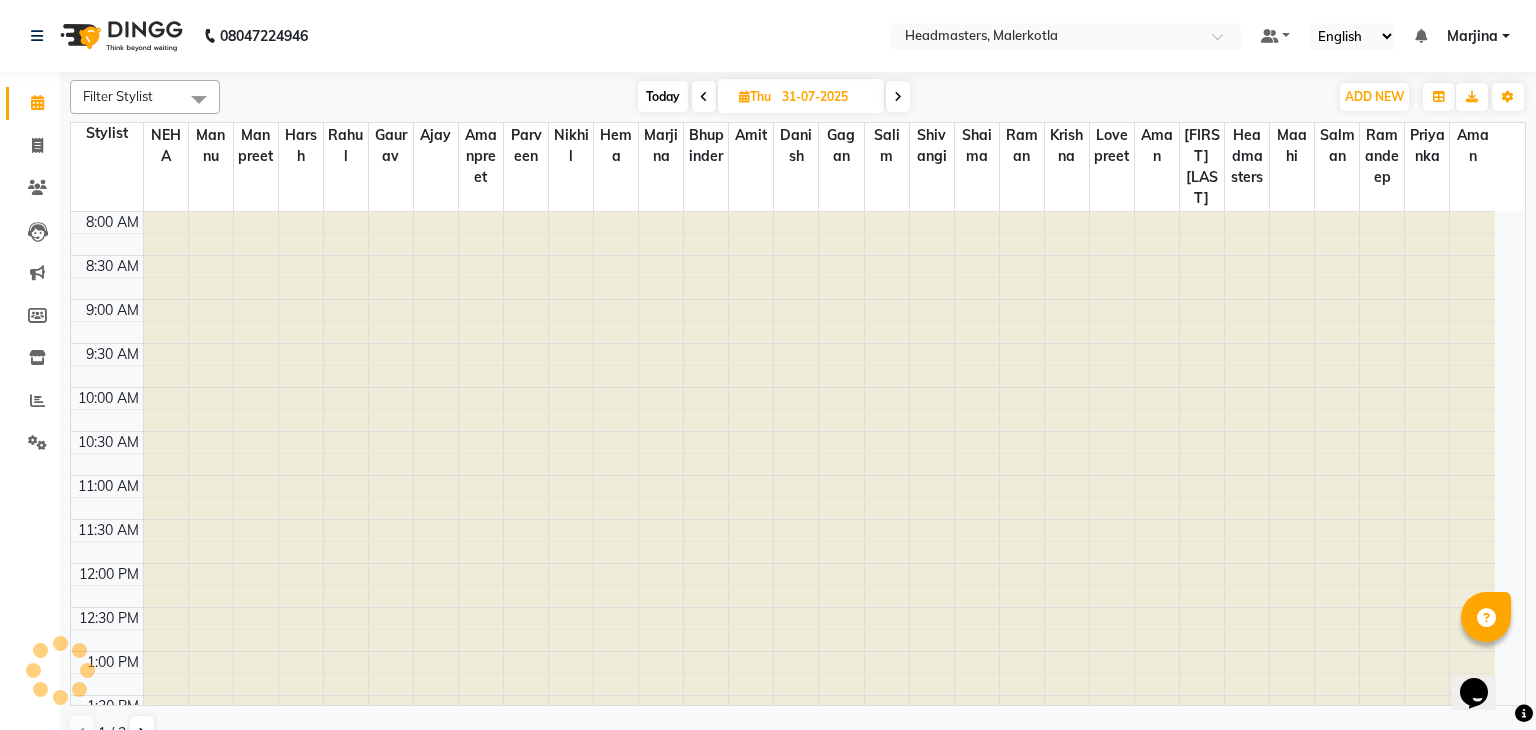 scroll, scrollTop: 0, scrollLeft: 0, axis: both 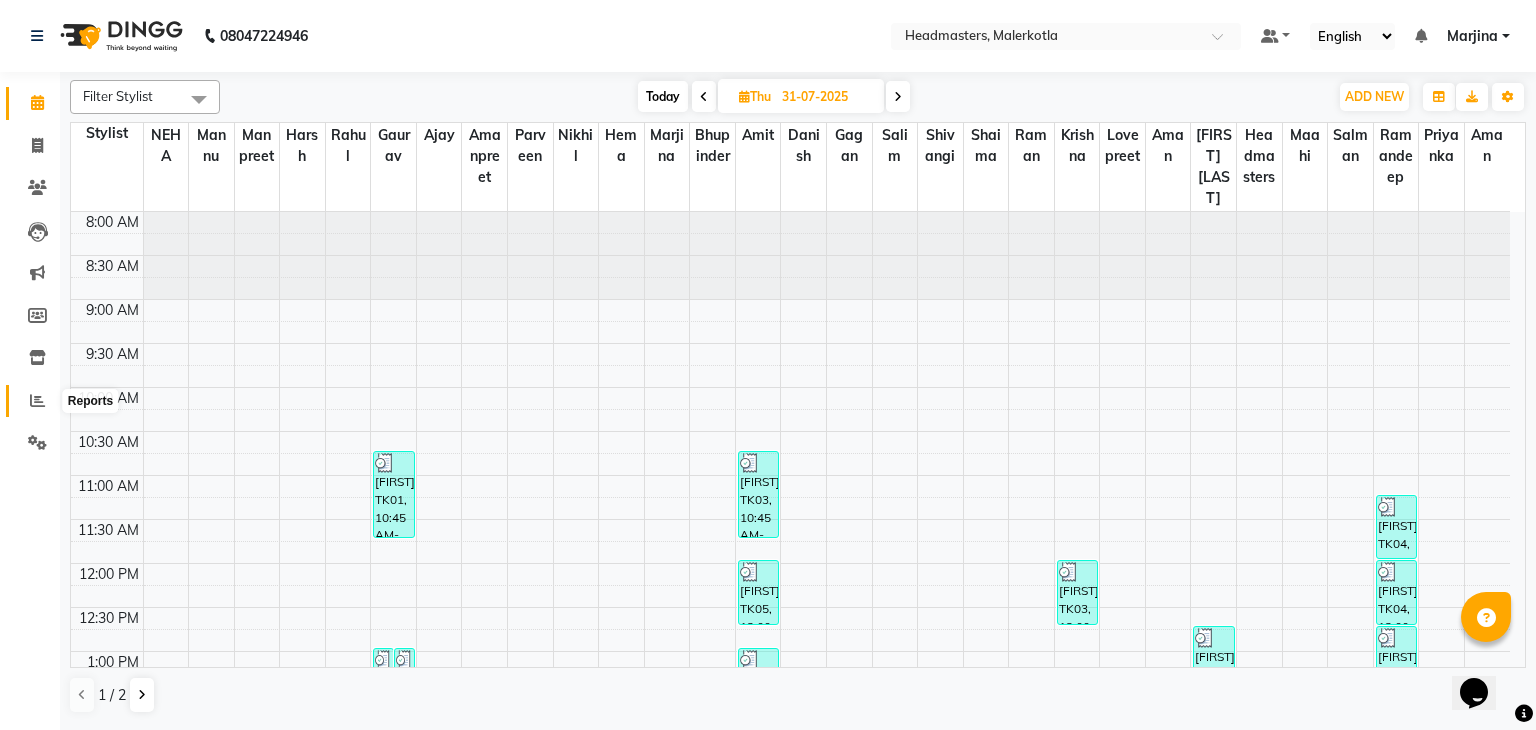 click 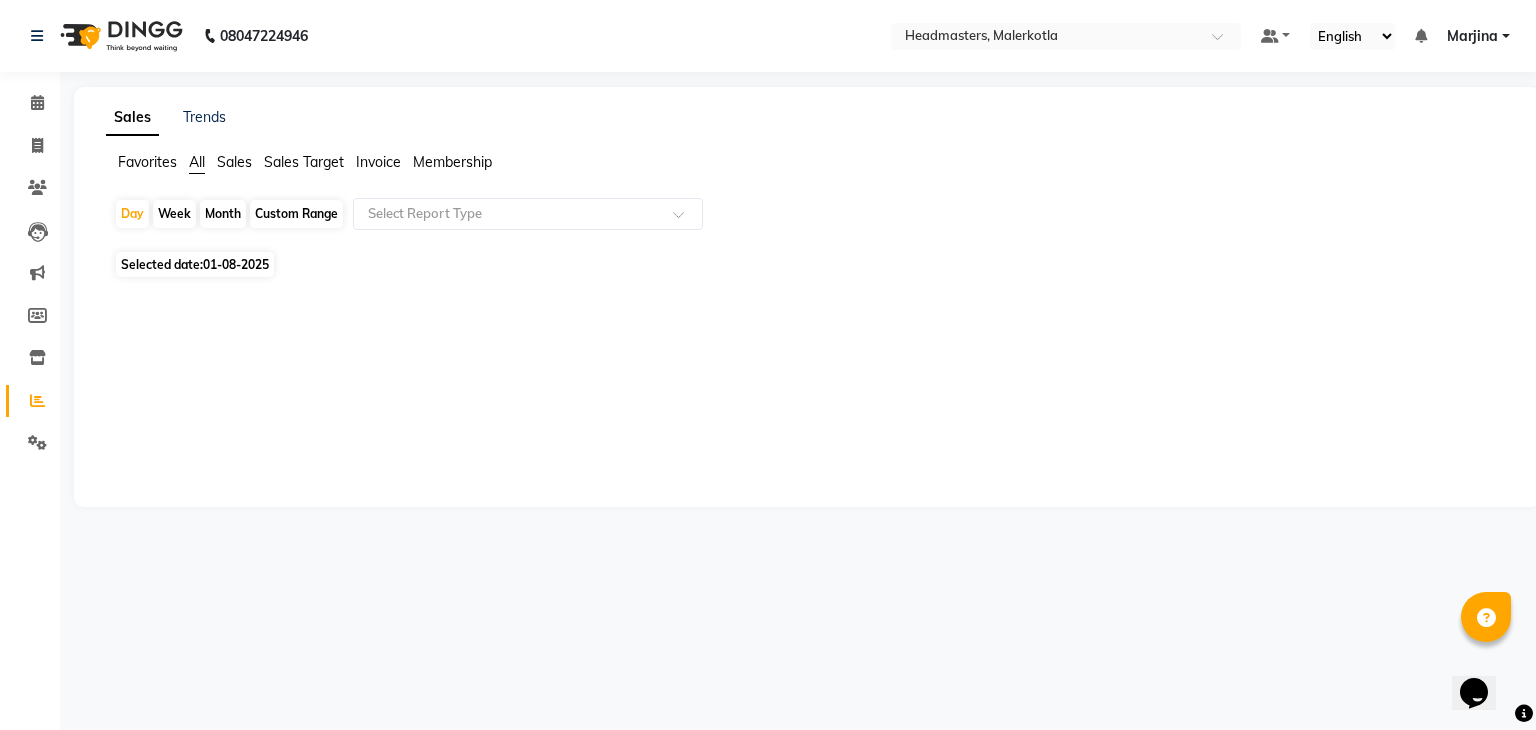 click on "01-08-2025" 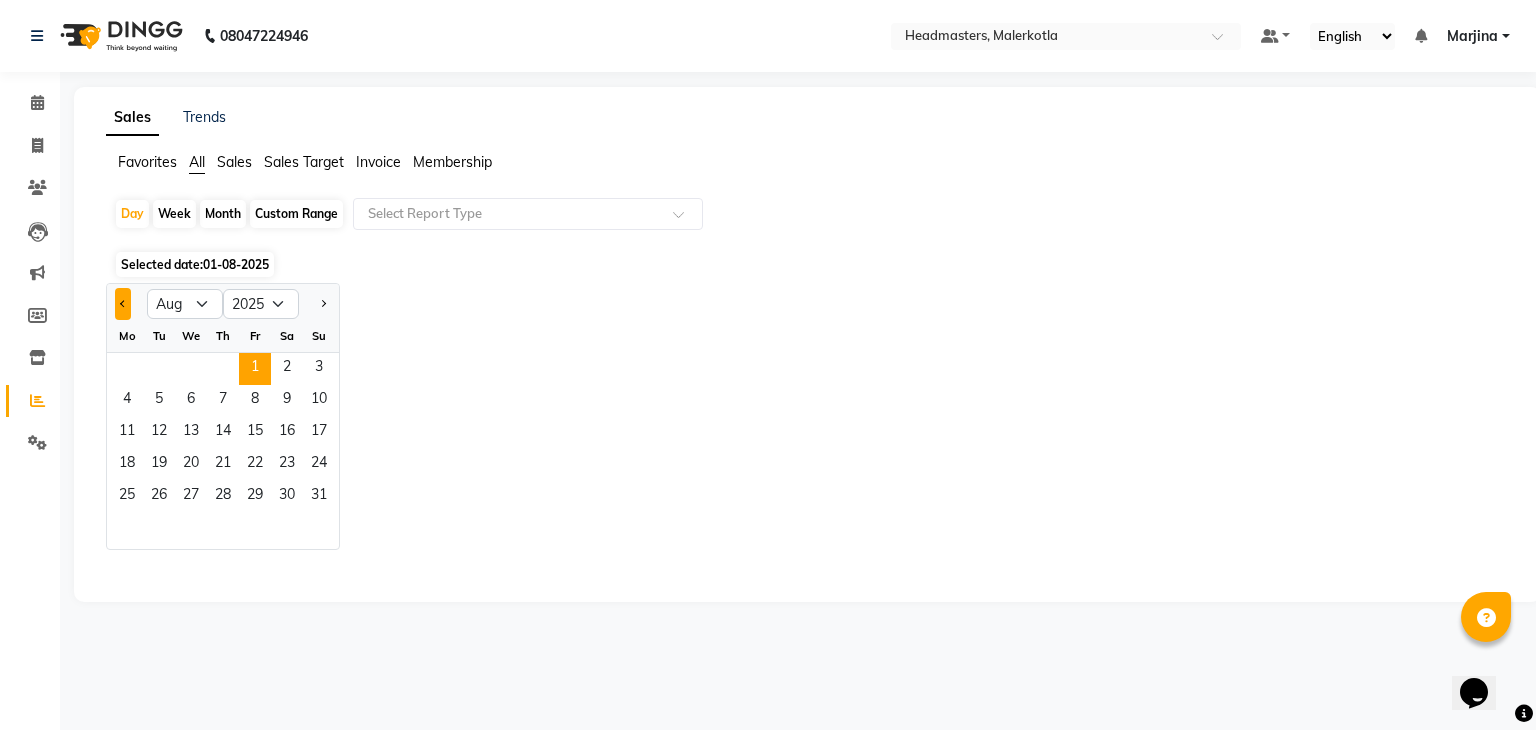 click 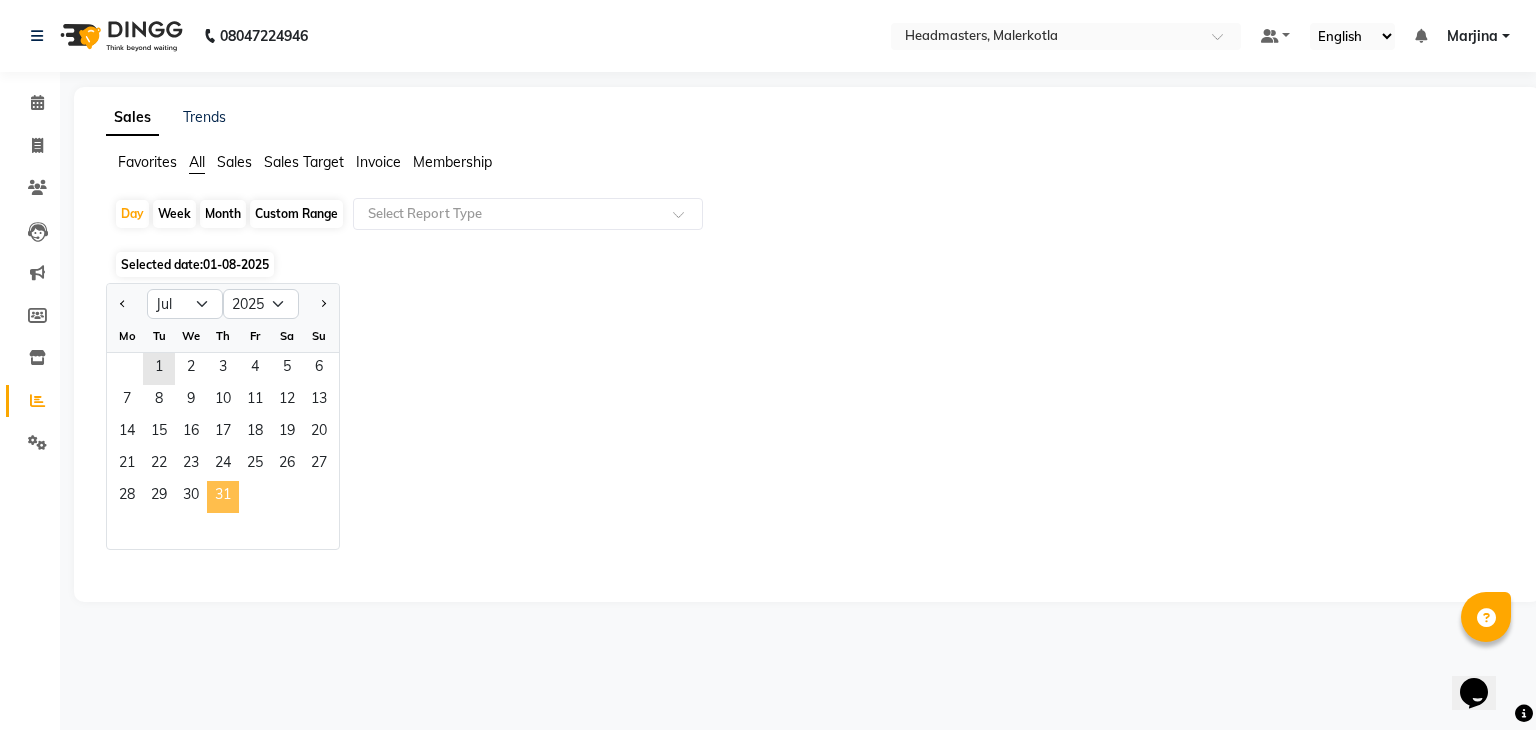 click on "31" 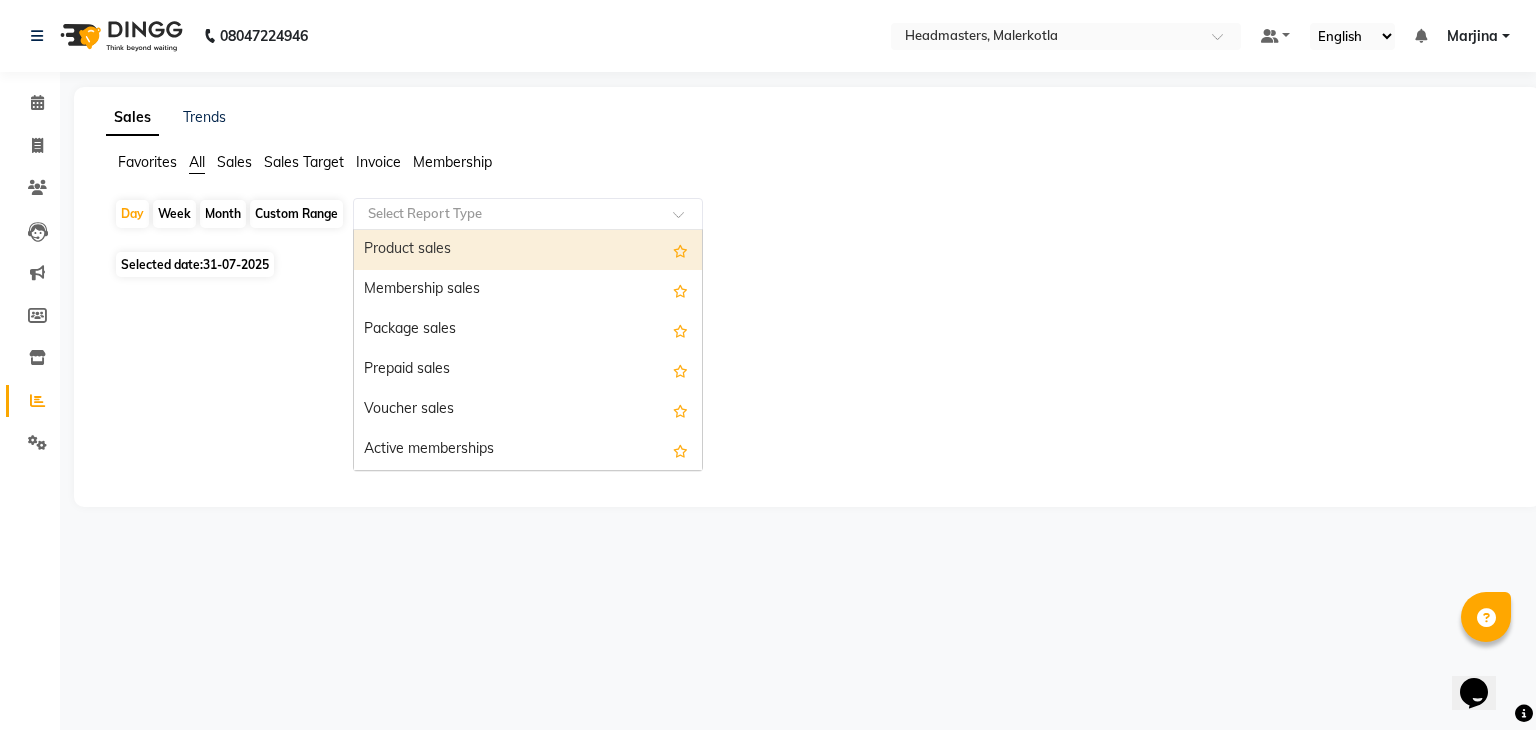 click 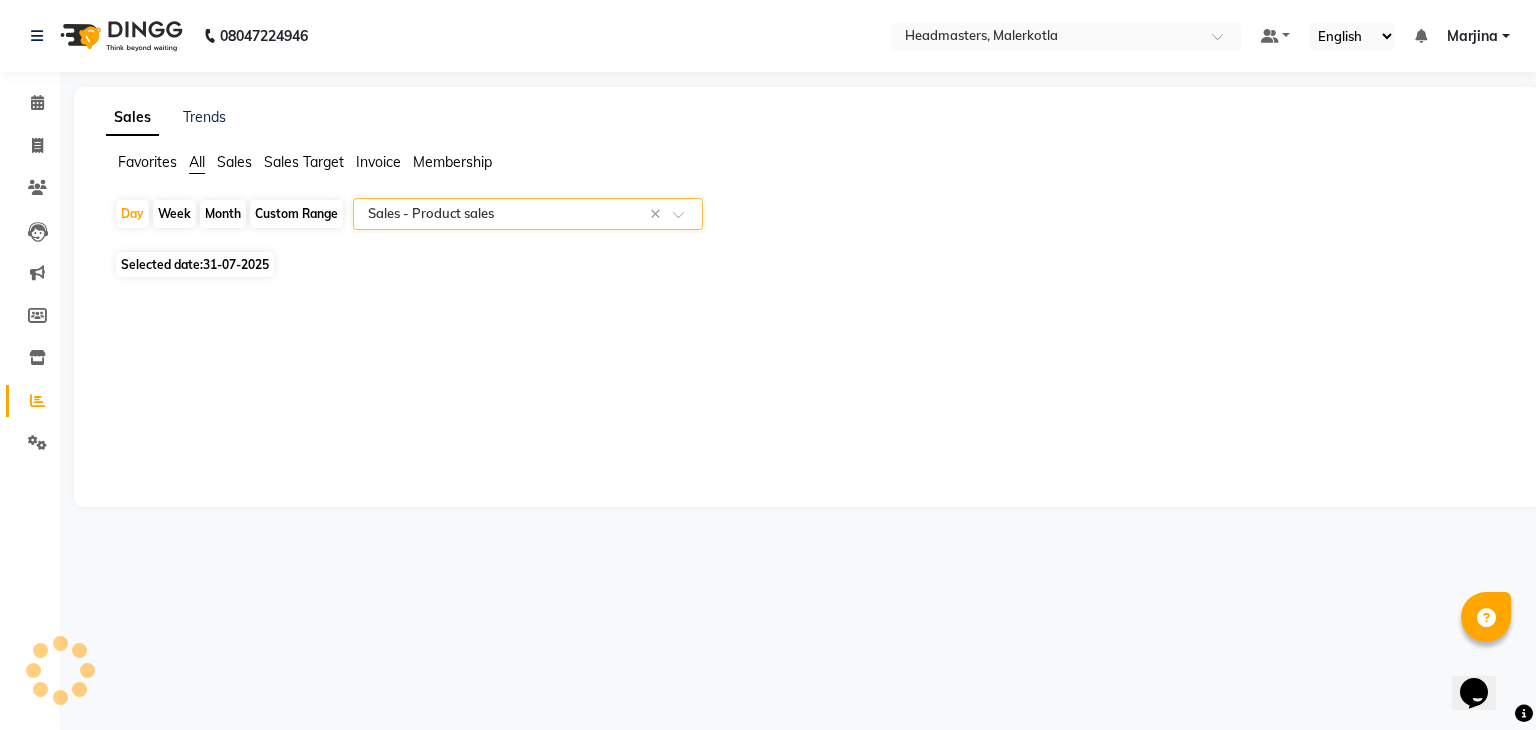 select on "csv" 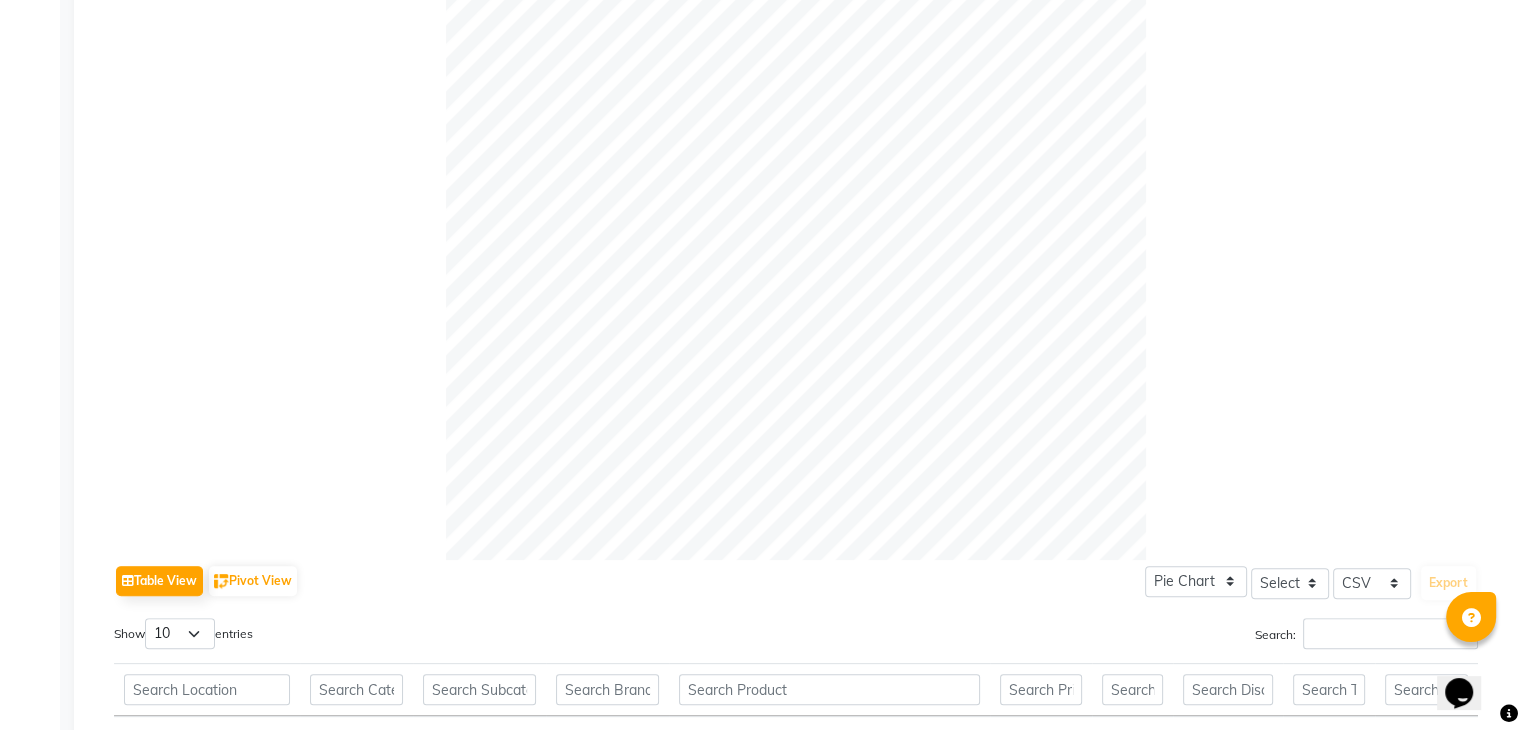 scroll, scrollTop: 471, scrollLeft: 0, axis: vertical 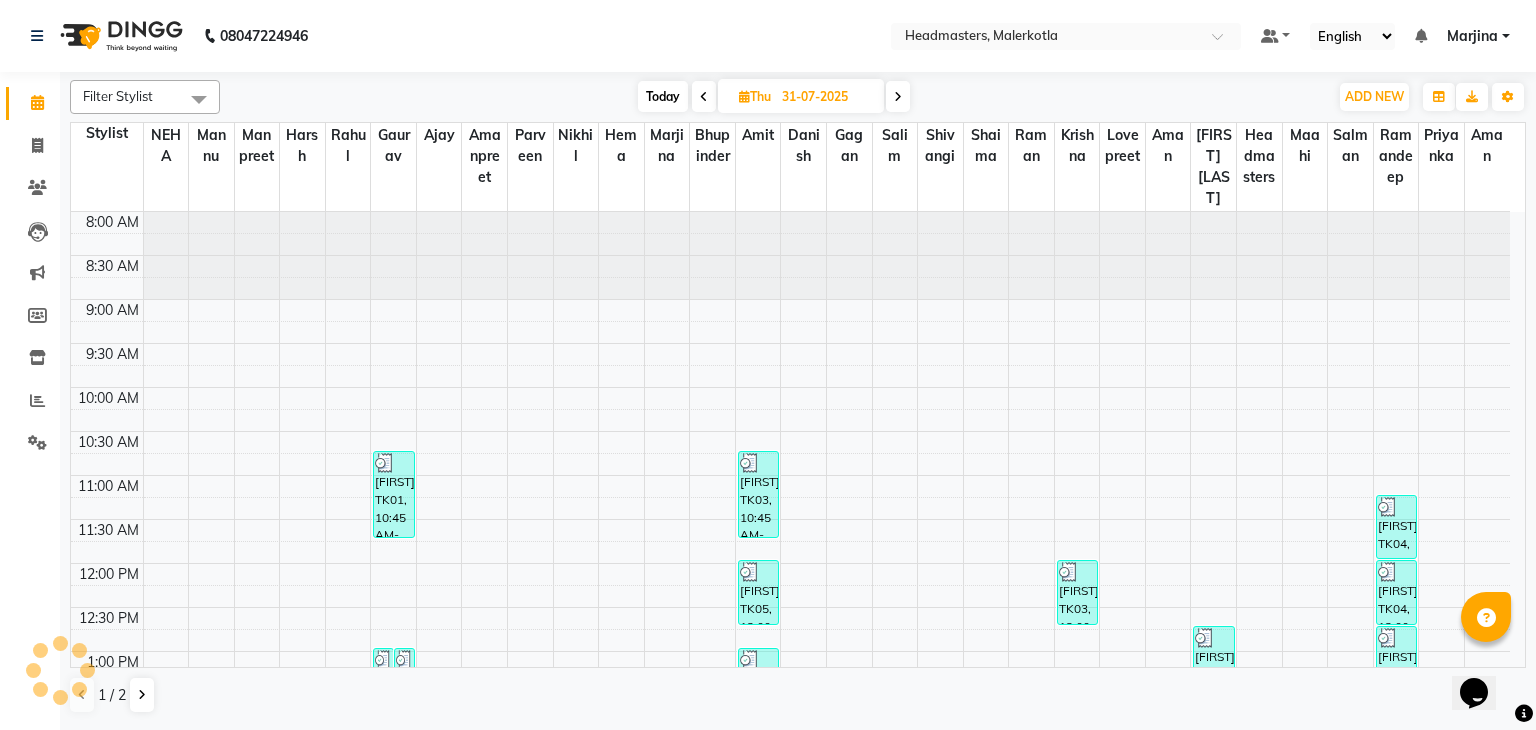 click at bounding box center (898, 97) 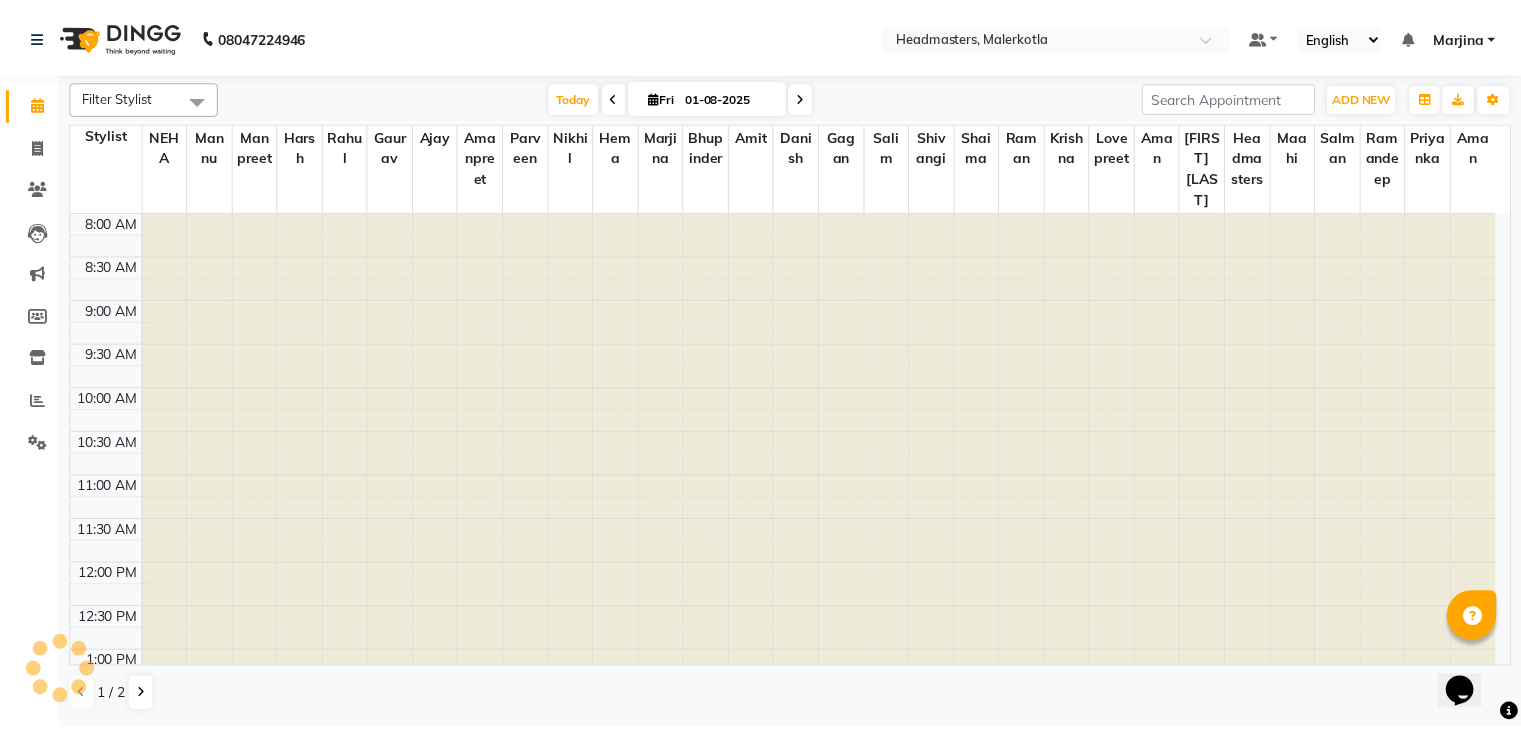 scroll, scrollTop: 699, scrollLeft: 0, axis: vertical 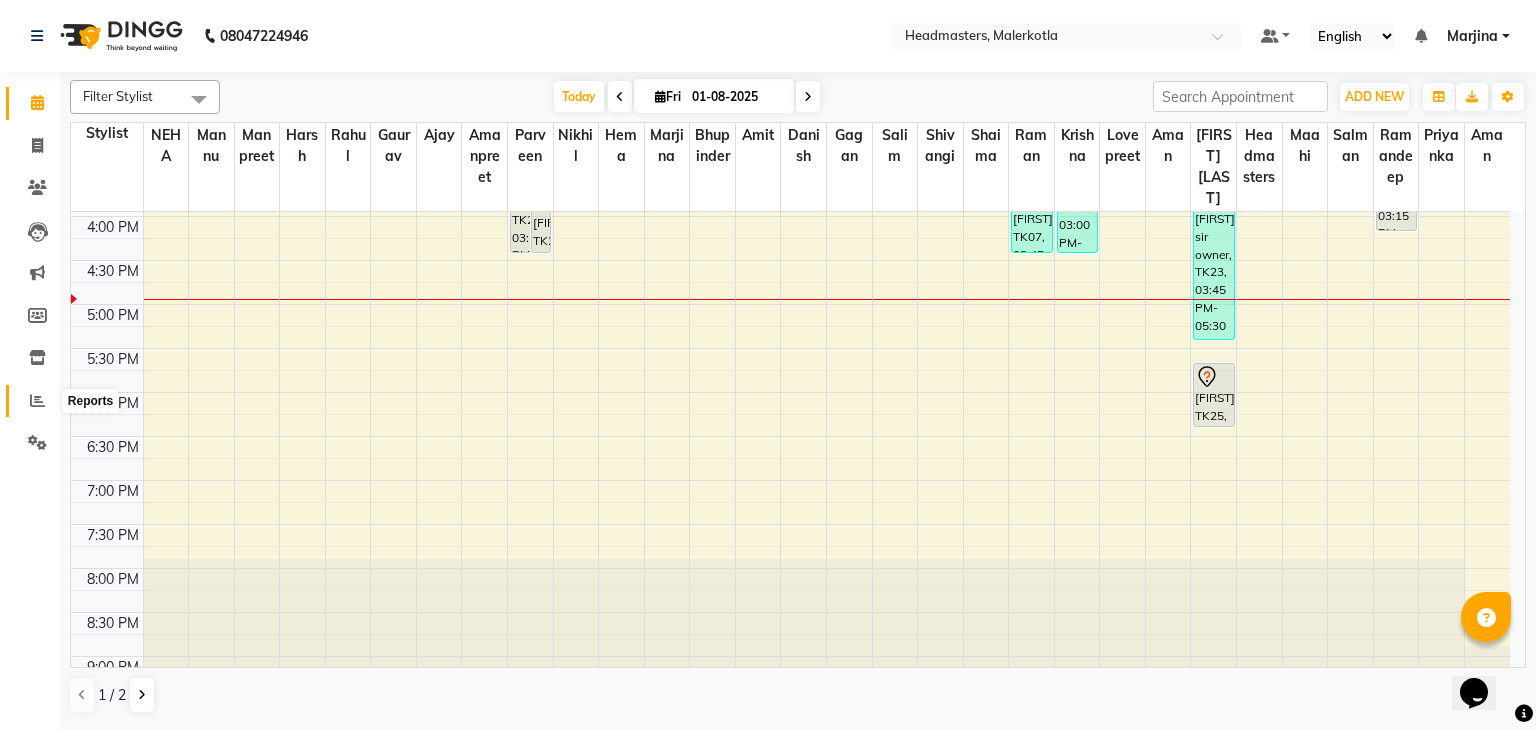 click 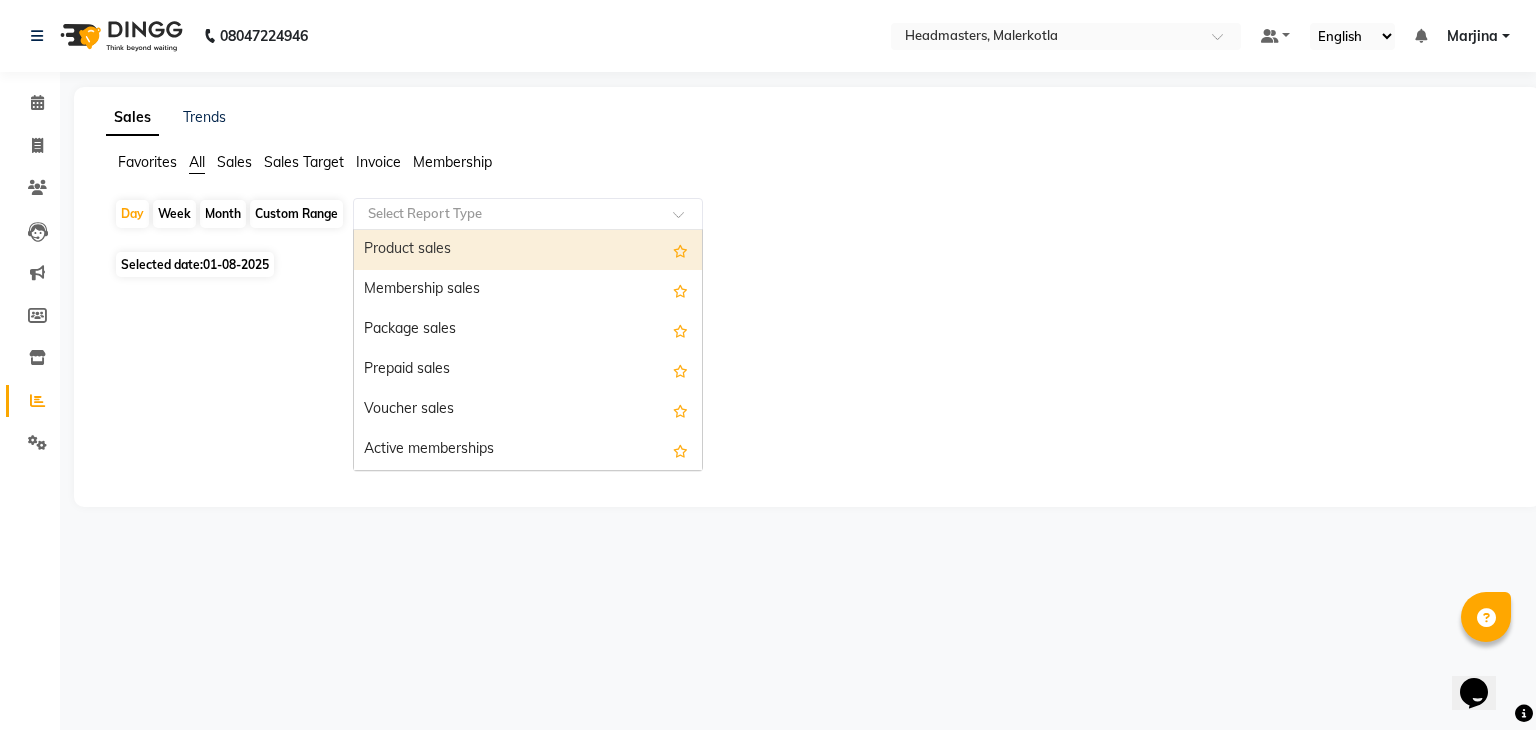 drag, startPoint x: 398, startPoint y: 207, endPoint x: 410, endPoint y: 250, distance: 44.64303 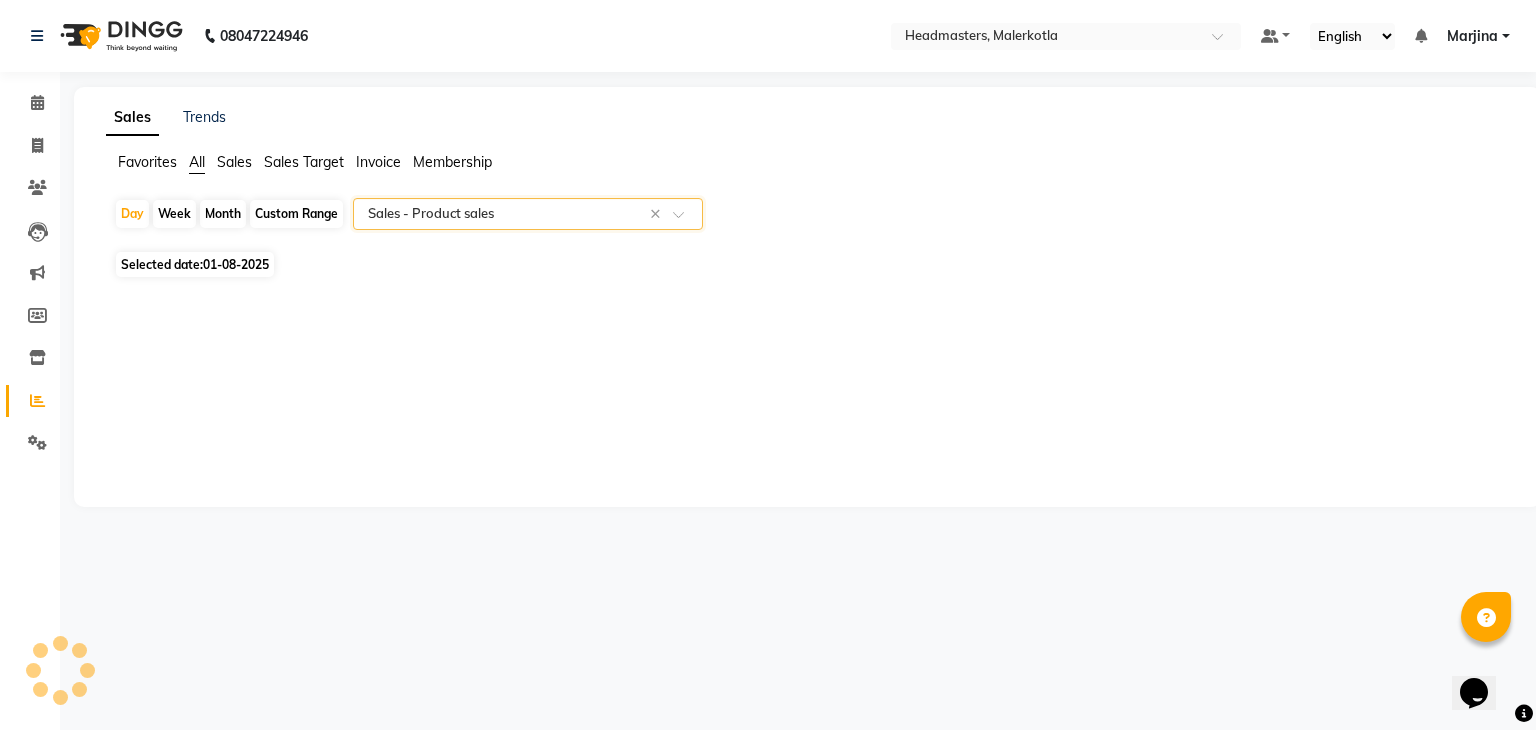select on "csv" 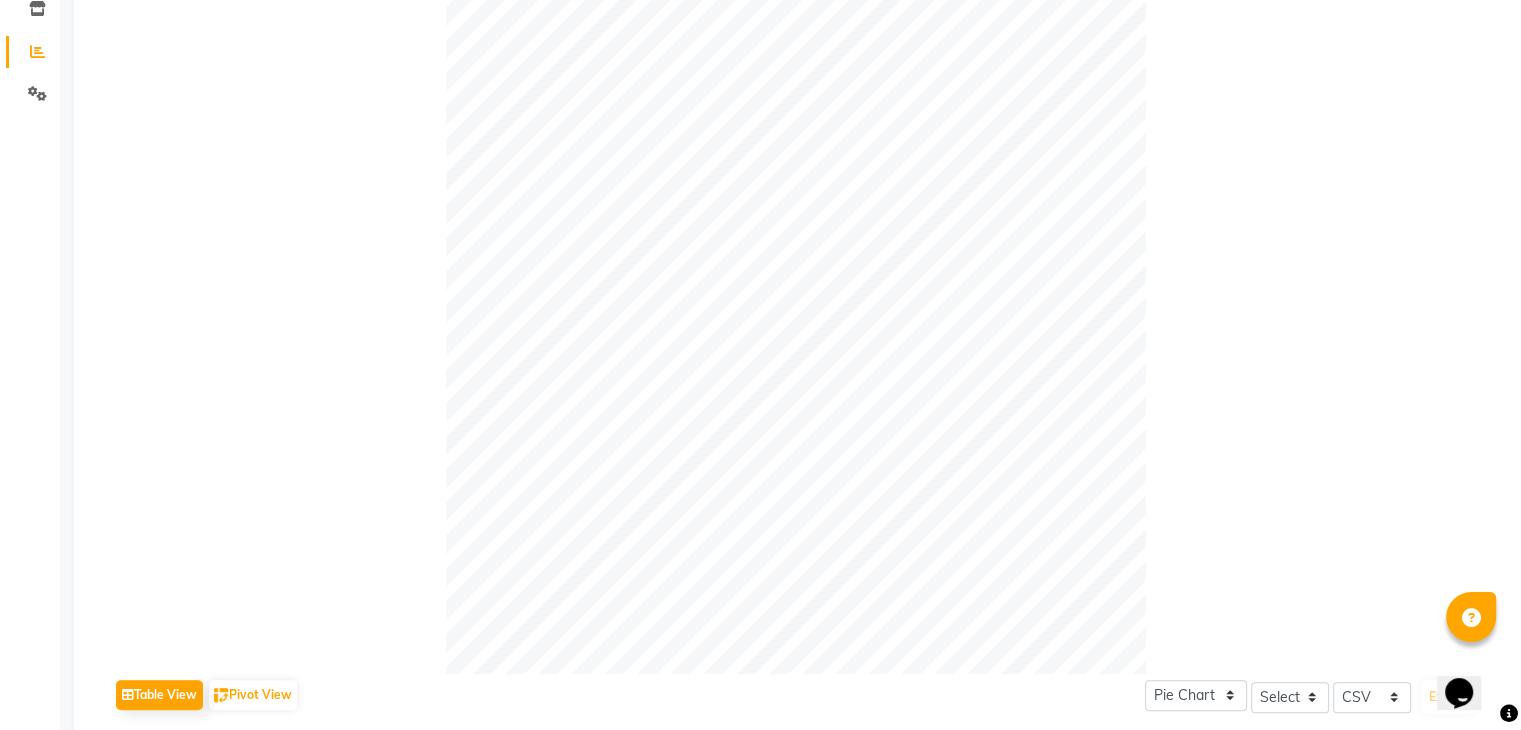 scroll, scrollTop: 467, scrollLeft: 0, axis: vertical 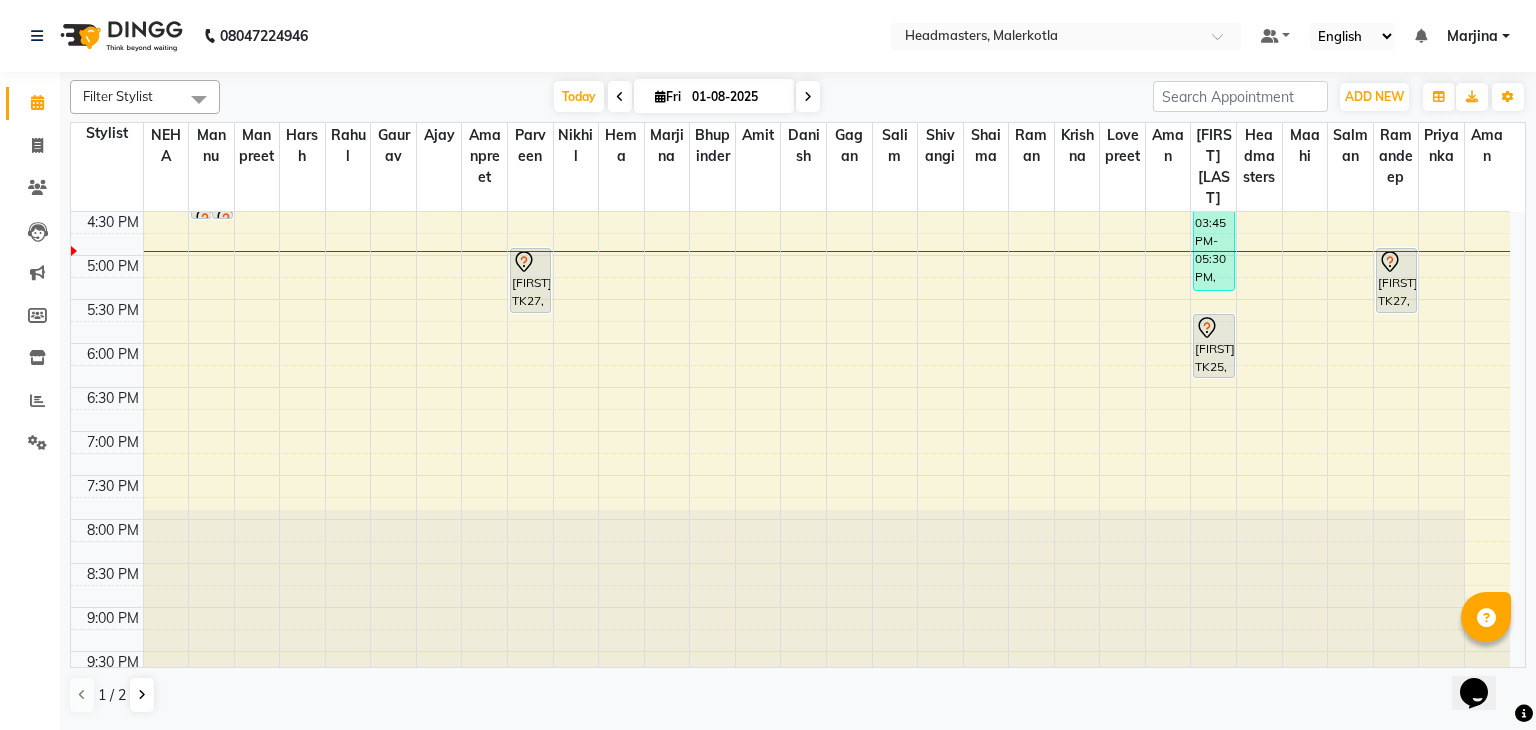 click on "8:00 AM 8:30 AM 9:00 AM 9:30 AM 10:00 AM 10:30 AM 11:00 AM 11:30 AM 12:00 PM 12:30 PM 1:00 PM 1:30 PM 2:00 PM 2:30 PM 3:00 PM 3:30 PM 4:00 PM 4:30 PM 5:00 PM 5:30 PM 6:00 PM 6:30 PM 7:00 PM 7:30 PM 8:00 PM 8:30 PM 9:00 PM 9:30 PM             [FIRST], TK24, 04:15 PM-04:30 PM, TH-EB - Eyebrows             [FIRST], TK24, 04:15 PM-04:20 PM, WX-UA-RC - Waxing Under Arms - Premium             [FIRST], TK24, 04:30 PM-04:40 PM, TH-CHN  - Threading Chin             [FIRST], TK24, 04:30 PM-04:35 PM, TH-UL - Upper lips     [FIRST], TK18, 12:30 PM-01:15 PM, TH-EB - Eyebrows             [FIRST], TK24, 03:00 PM-03:10 PM, WX-FA-RC - Waxing Full Arms - Premium             [FIRST], TK24, 03:15 PM-03:55 PM, WX-HL-RC - Waxing Half Legs - Premium     [FIRST], TK03, 10:15 AM-11:00 AM, RT-ES - Essensity Root Touchup(one inch only)     [FIRST], TK12, 11:45 AM-12:30 PM, BD - Blow dry     [FIRST], TK21, 01:30 PM-02:15 PM, GL-igora - Igora Global     [FIRST], TK21, 02:15 PM-03:15 PM, Trim - Trimming (one Length)" at bounding box center [798, 440] 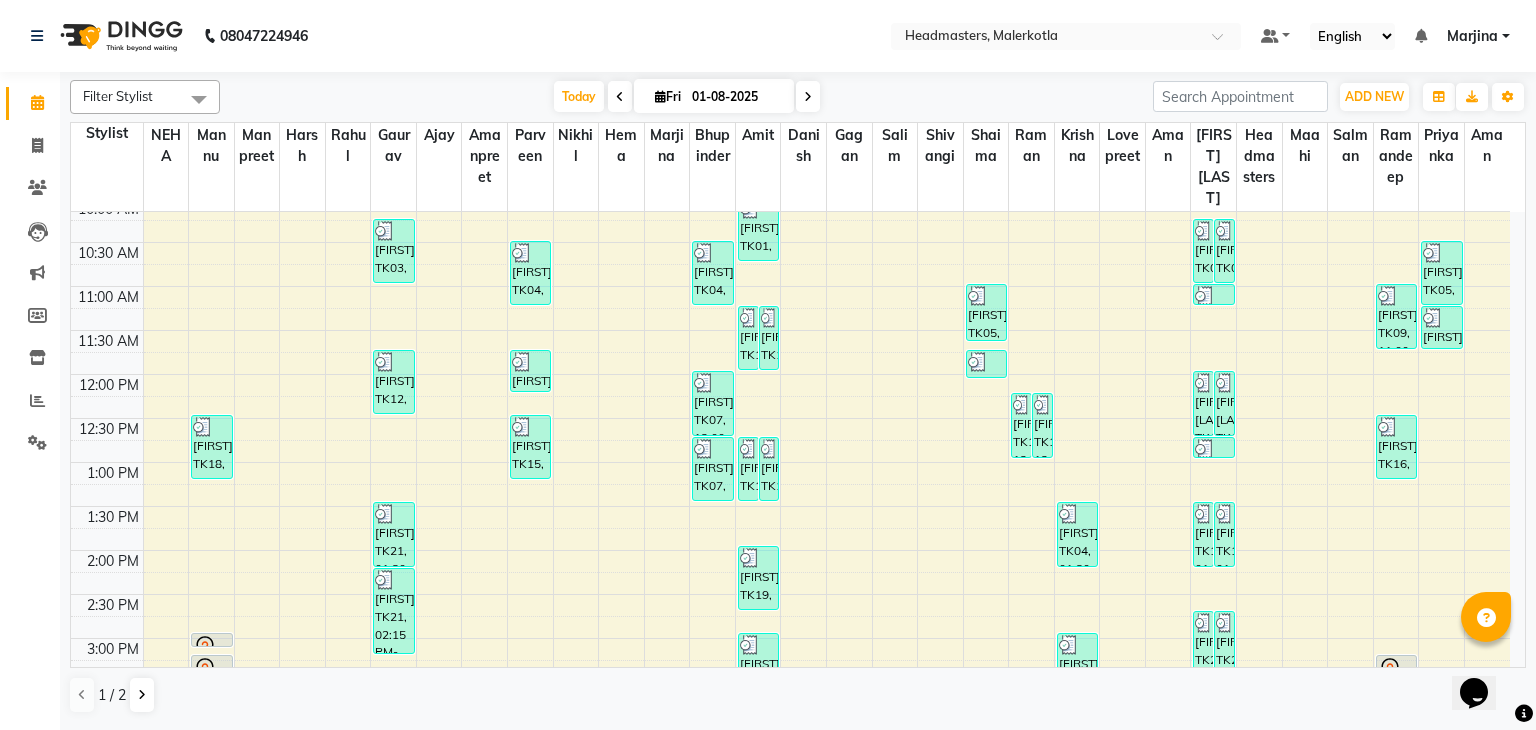 scroll, scrollTop: 121, scrollLeft: 0, axis: vertical 